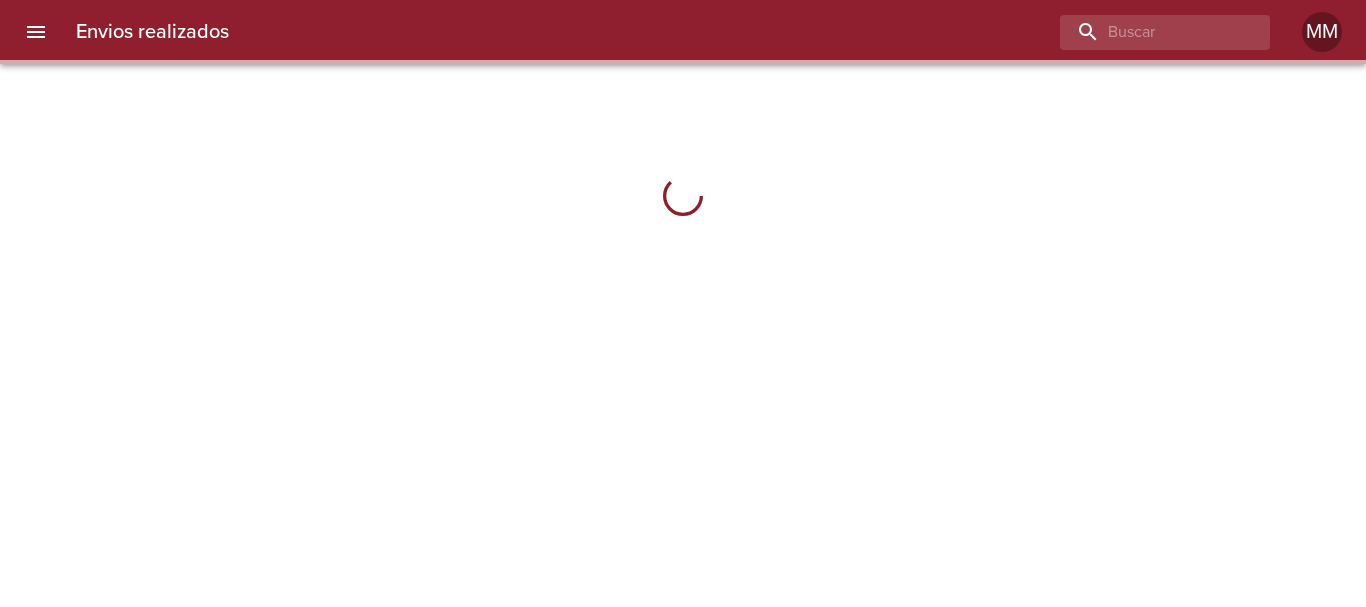scroll, scrollTop: 0, scrollLeft: 0, axis: both 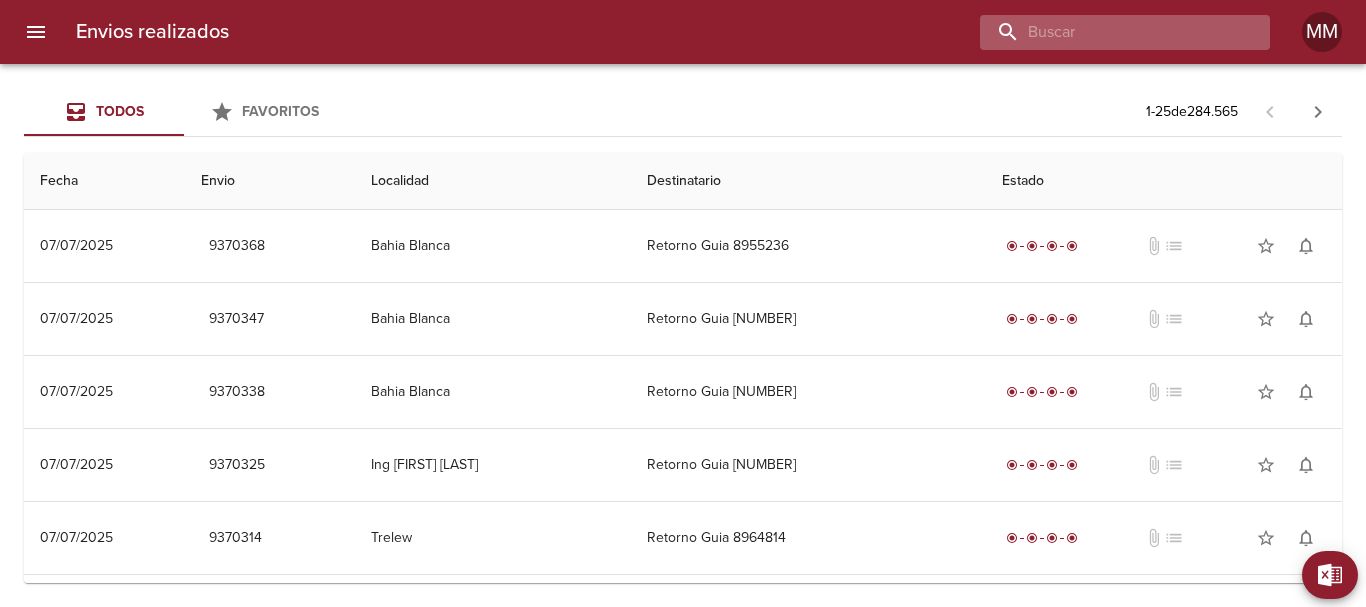paste on "[NUMBER]" 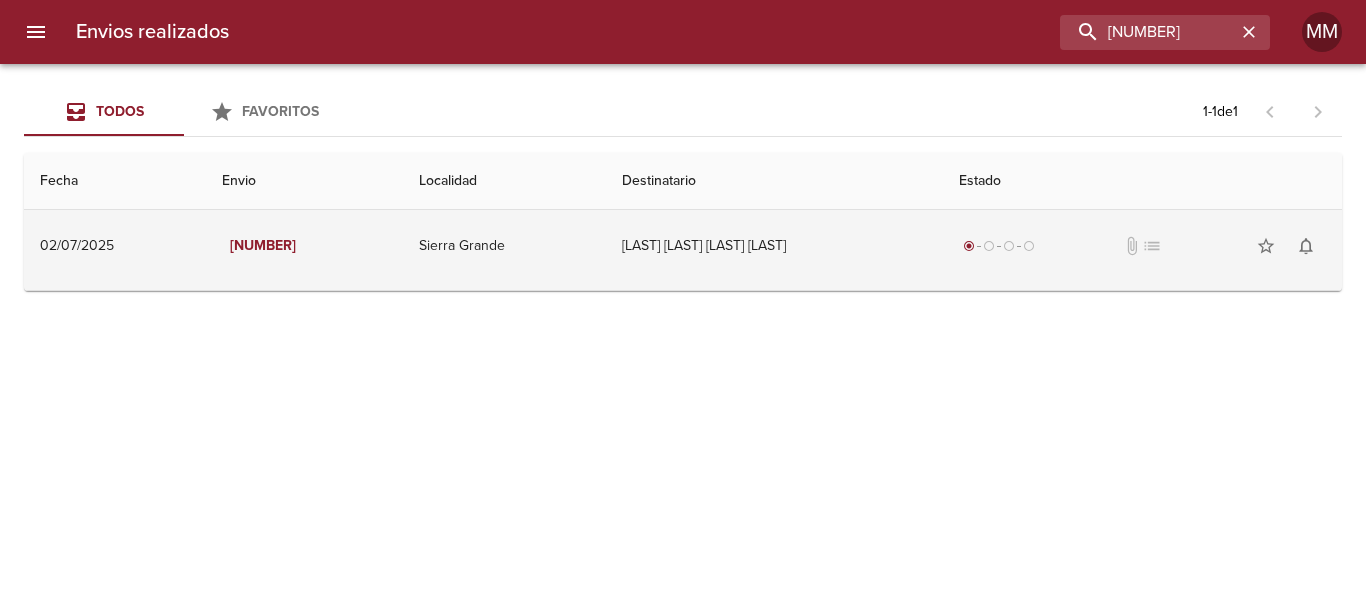 click on "[LAST] [LAST] [LAST] [LAST]" at bounding box center (774, 246) 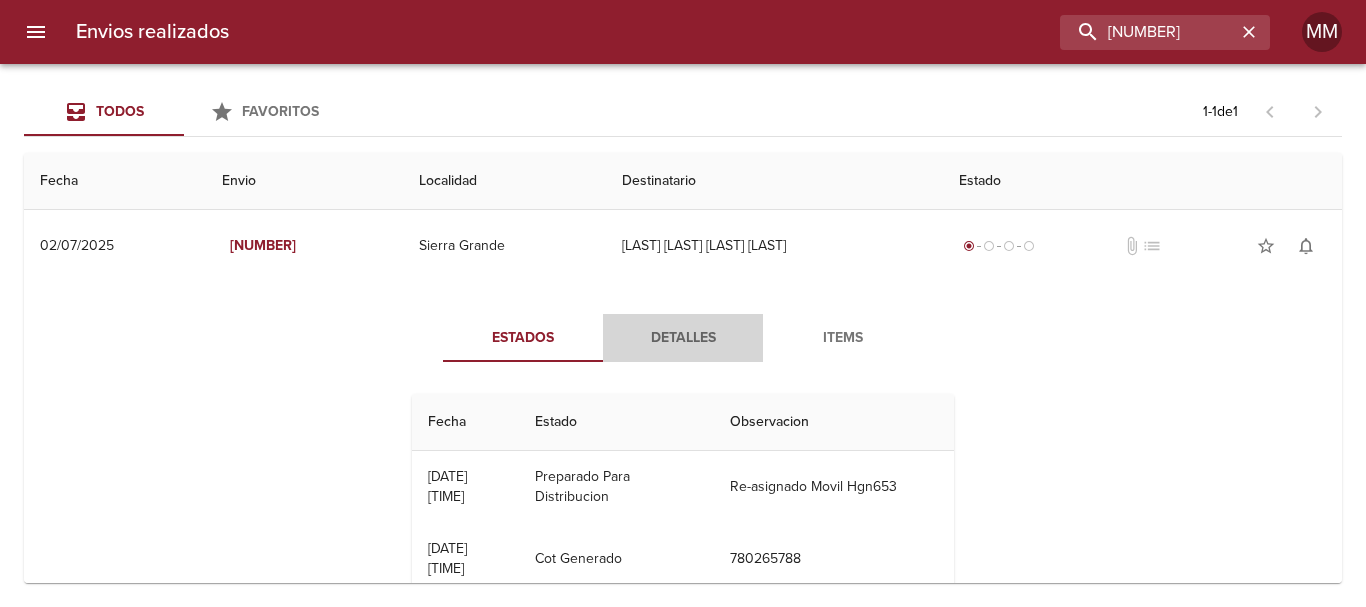 click on "Detalles" at bounding box center (683, 338) 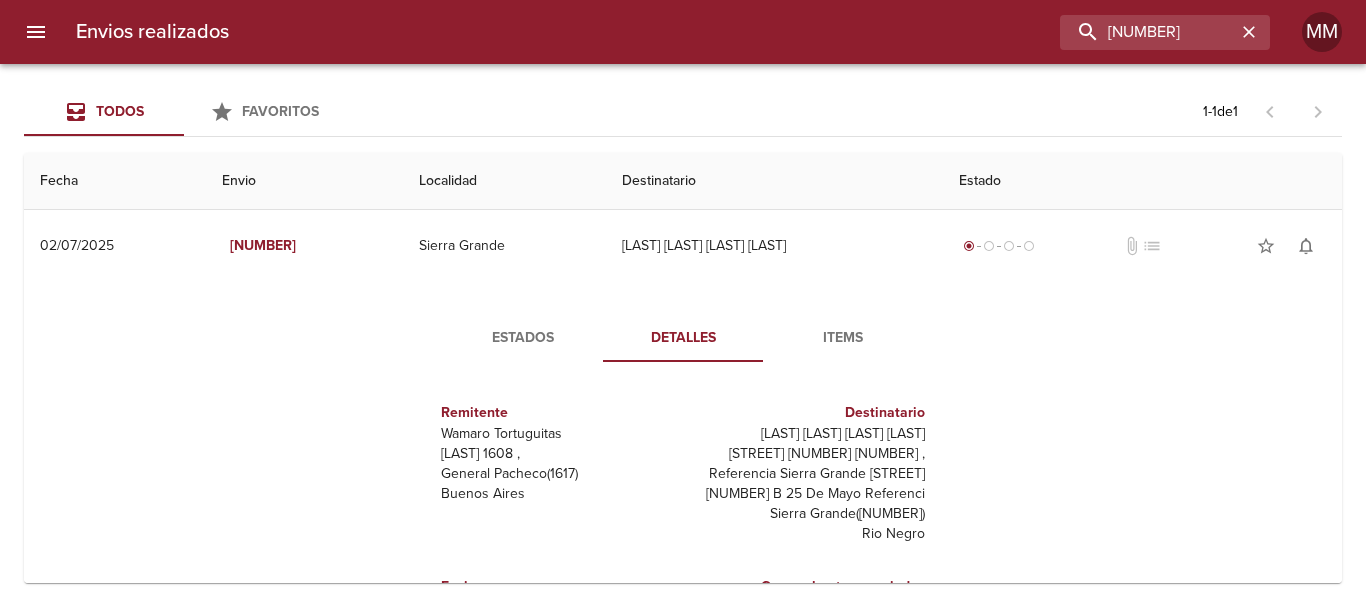 scroll, scrollTop: 200, scrollLeft: 0, axis: vertical 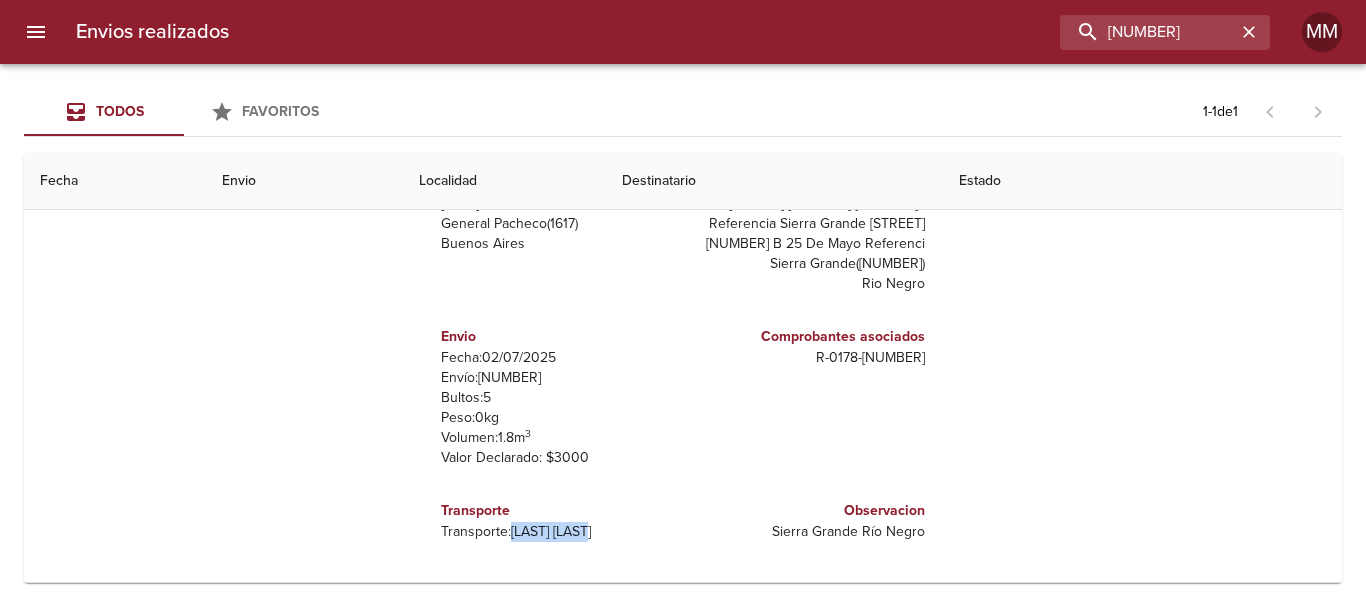 drag, startPoint x: 502, startPoint y: 550, endPoint x: 576, endPoint y: 567, distance: 75.9276 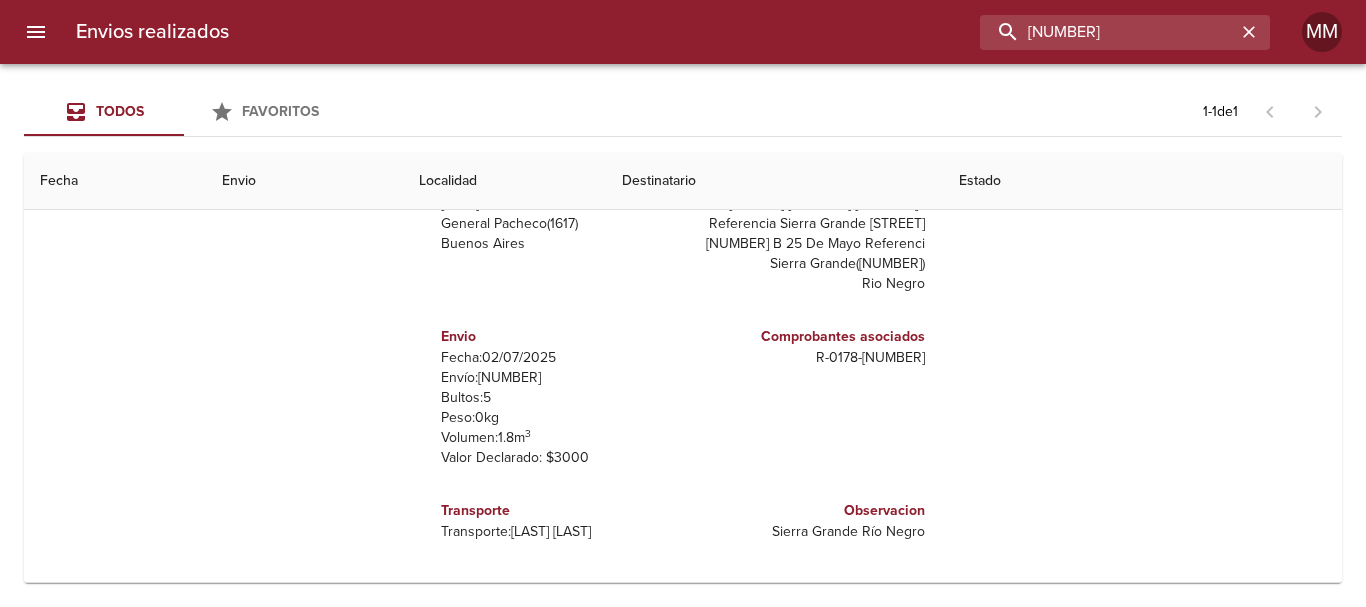 drag, startPoint x: 1171, startPoint y: 32, endPoint x: 692, endPoint y: 41, distance: 479.08453 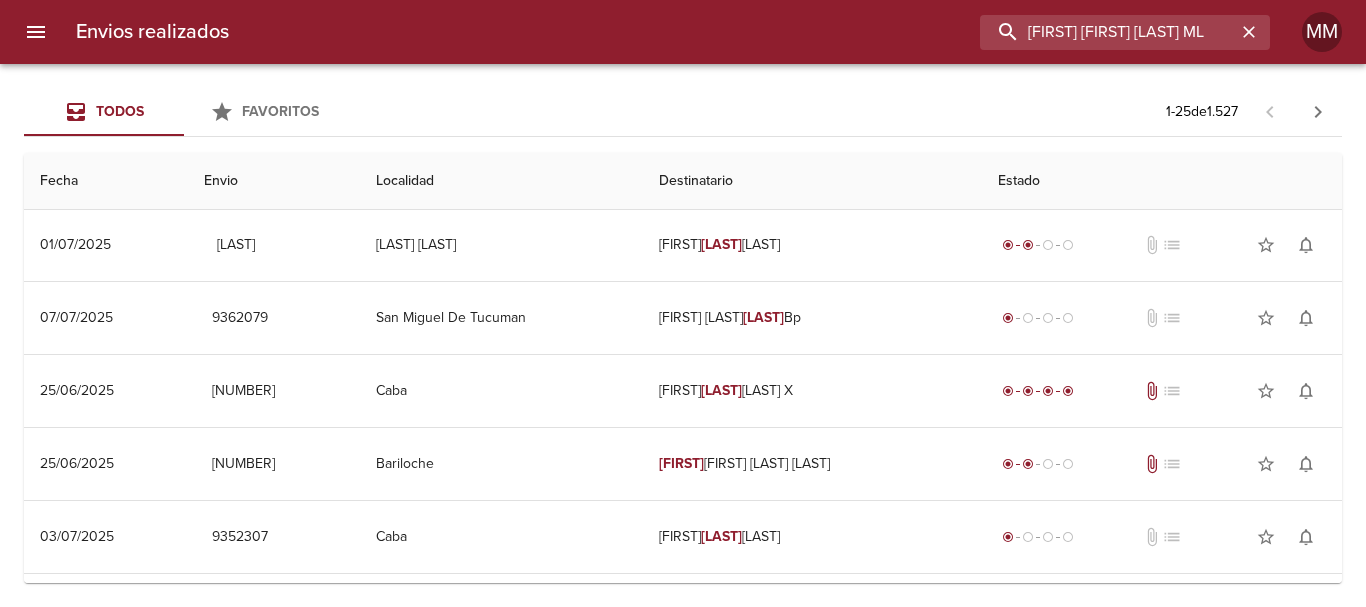 scroll, scrollTop: 0, scrollLeft: 0, axis: both 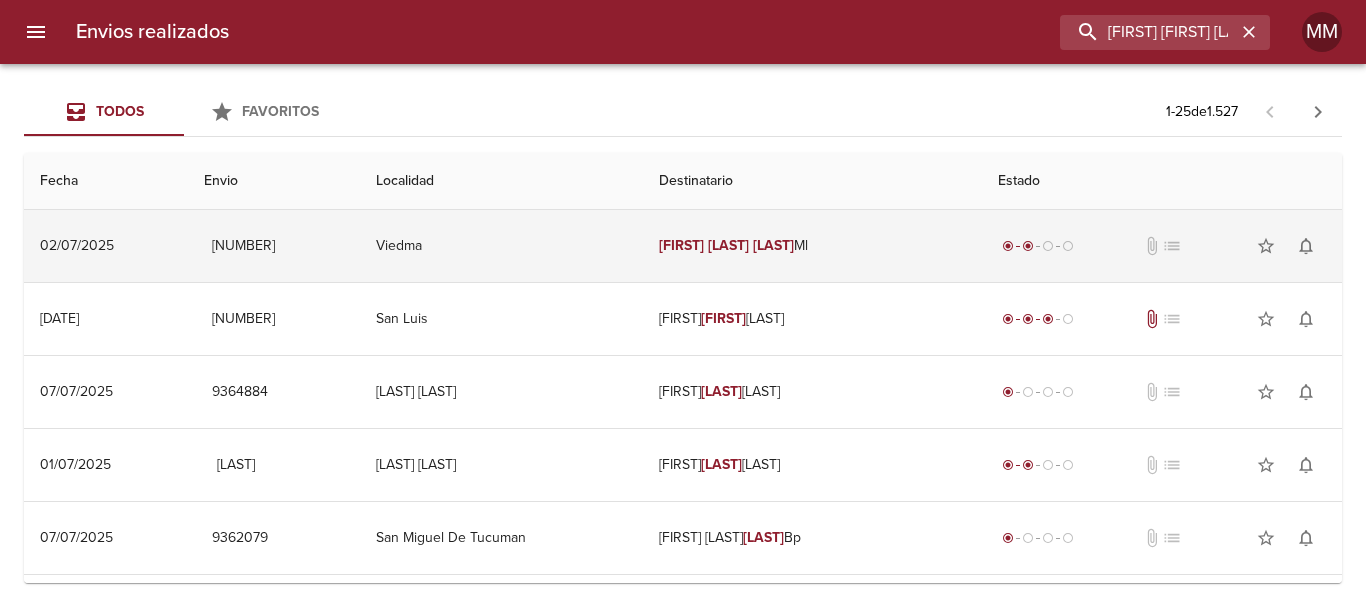 click on "[FIRST]" at bounding box center [681, 245] 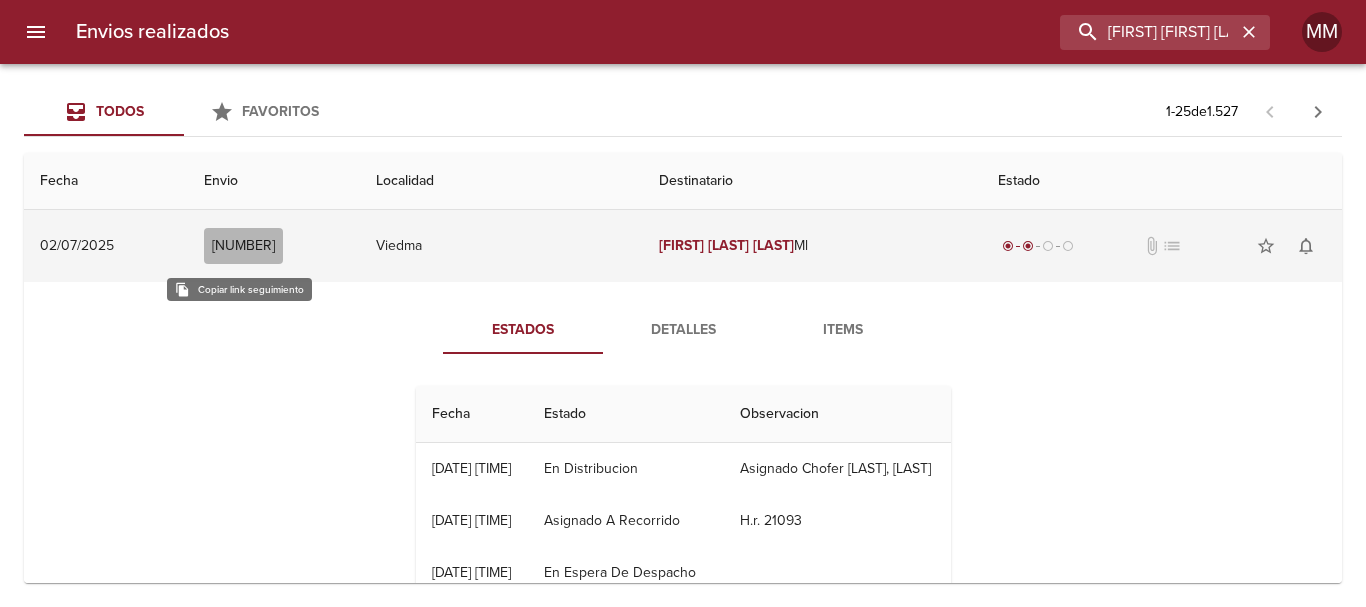 click on "[NUMBER]" at bounding box center (243, 246) 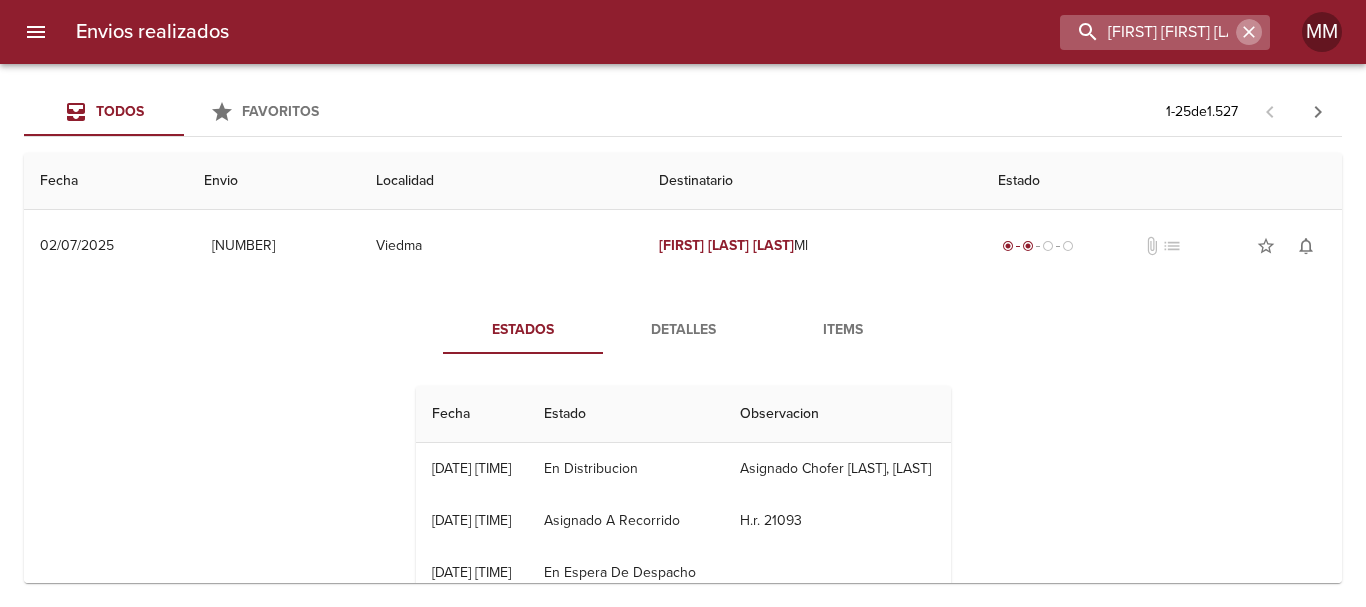 click at bounding box center [1249, 32] 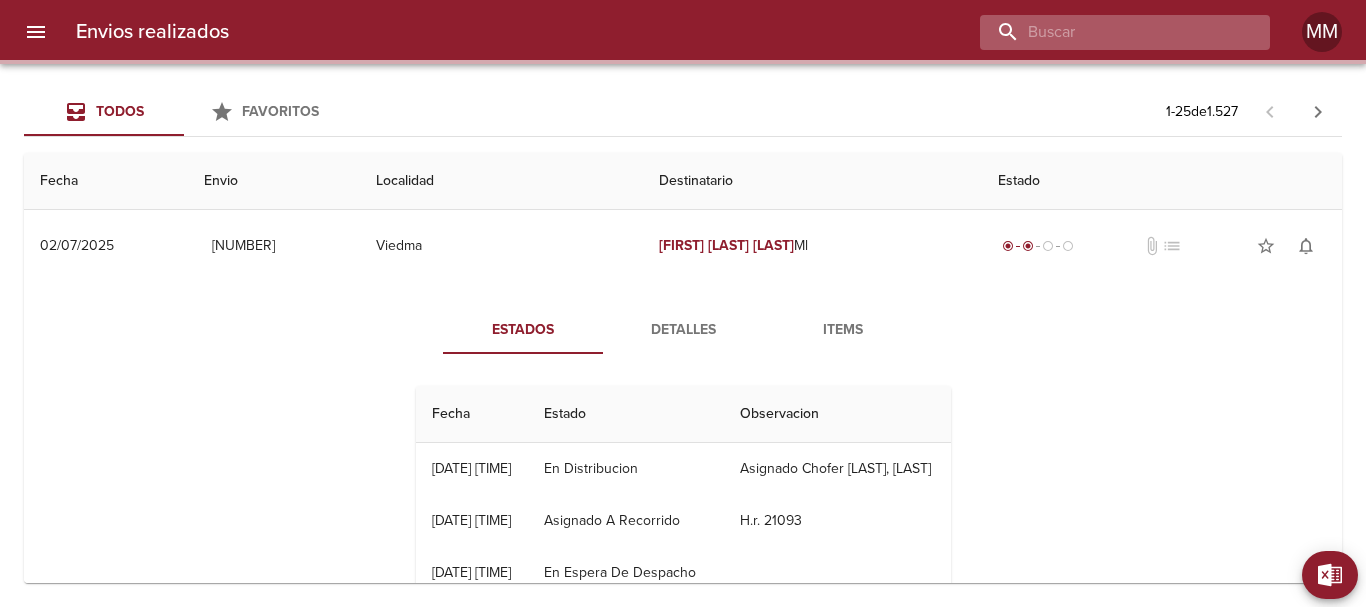 click at bounding box center (1108, 32) 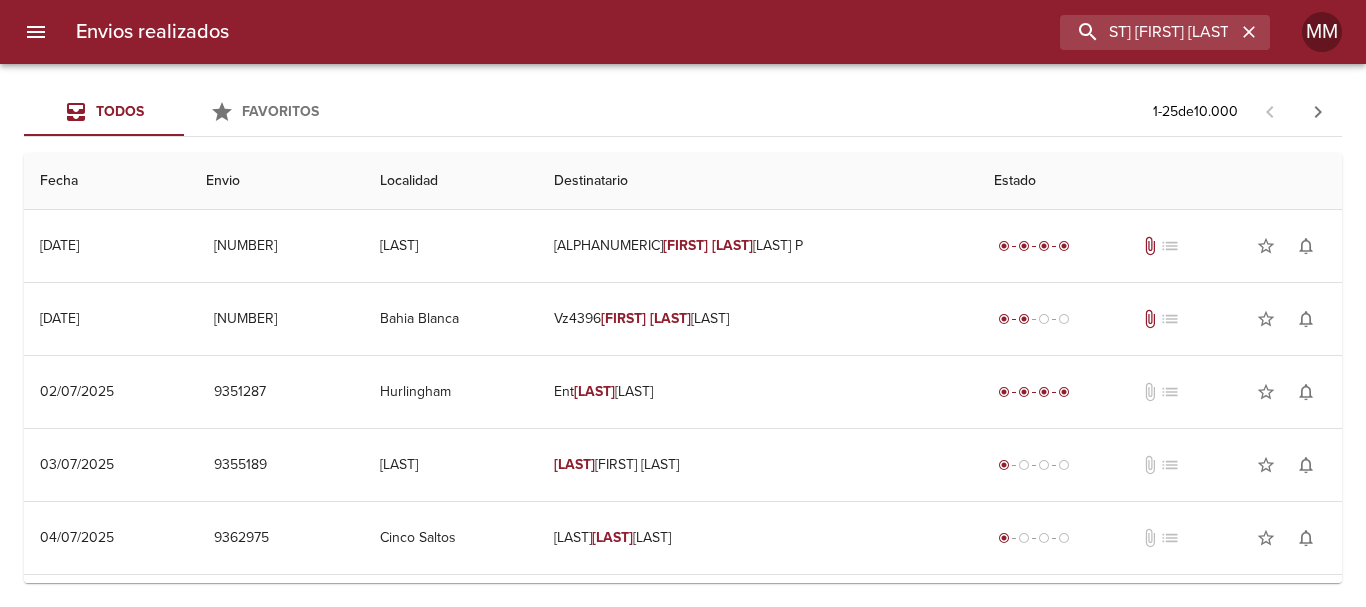 scroll, scrollTop: 0, scrollLeft: 0, axis: both 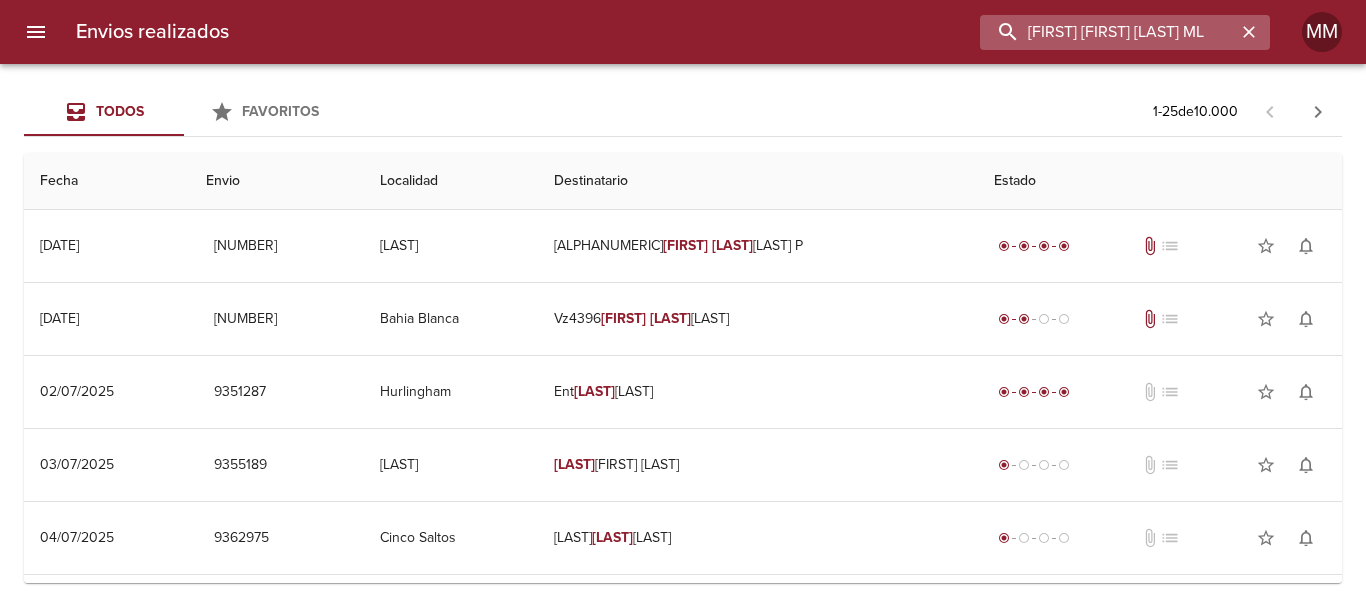 click on "[FIRST] [FIRST] [LAST] ML" at bounding box center (1108, 32) 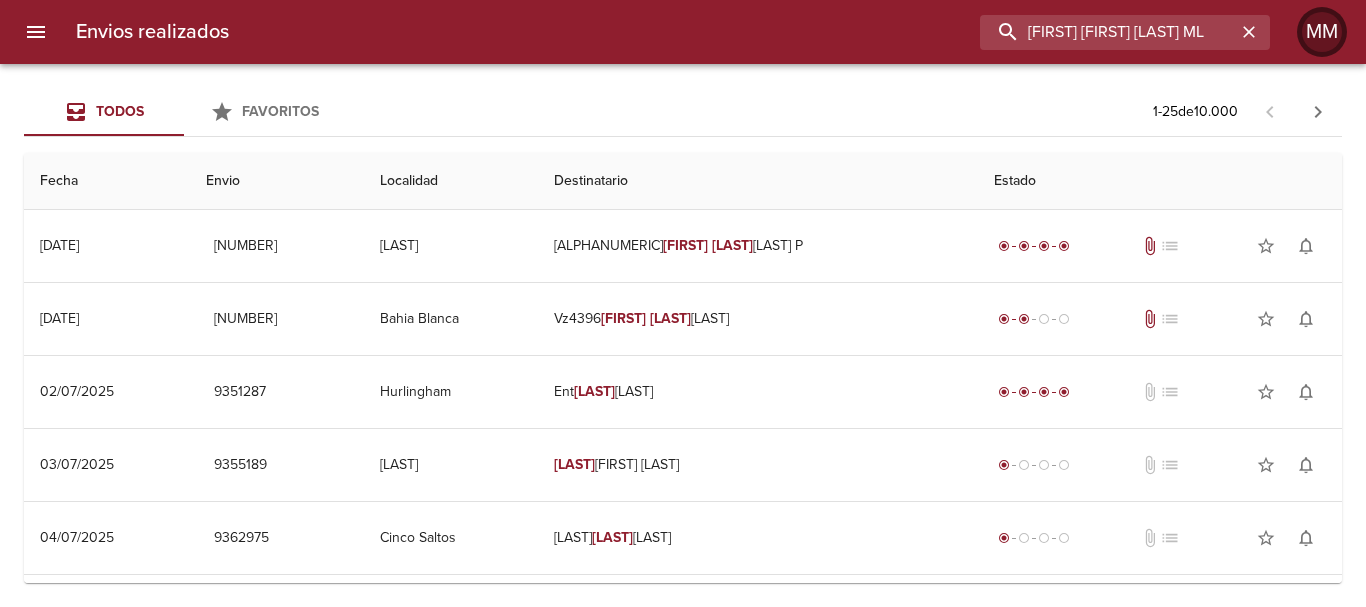 scroll, scrollTop: 0, scrollLeft: 26, axis: horizontal 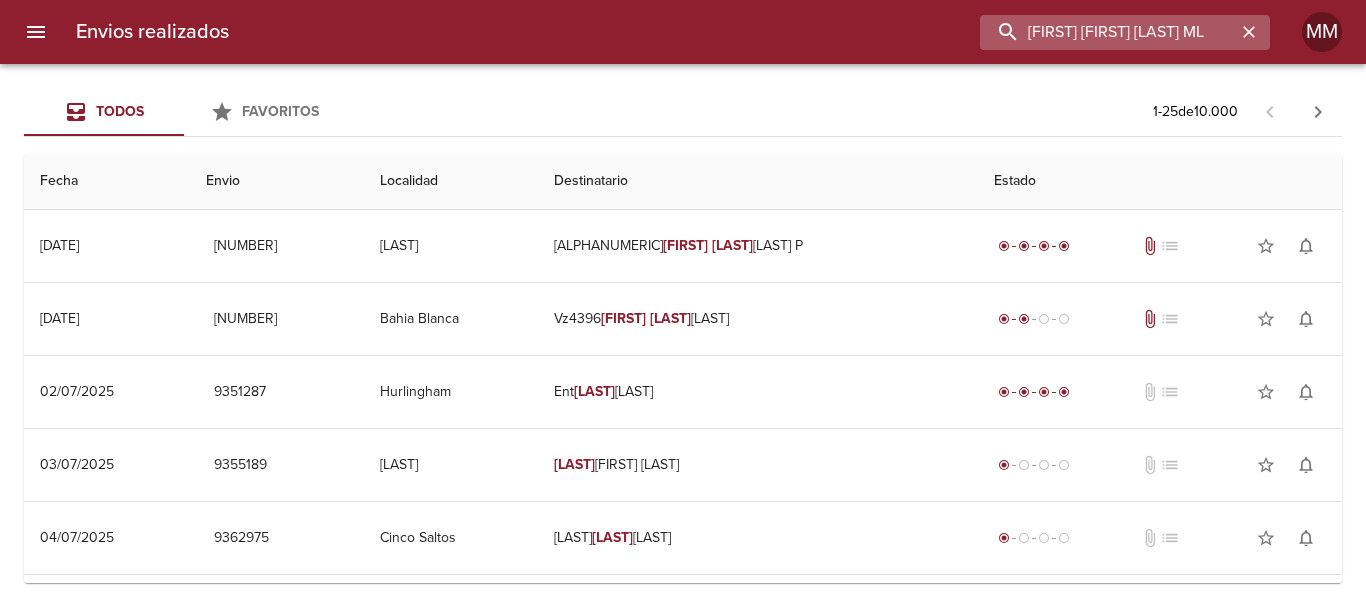 click on "[FIRST] [FIRST] [LAST] ML" at bounding box center (1108, 32) 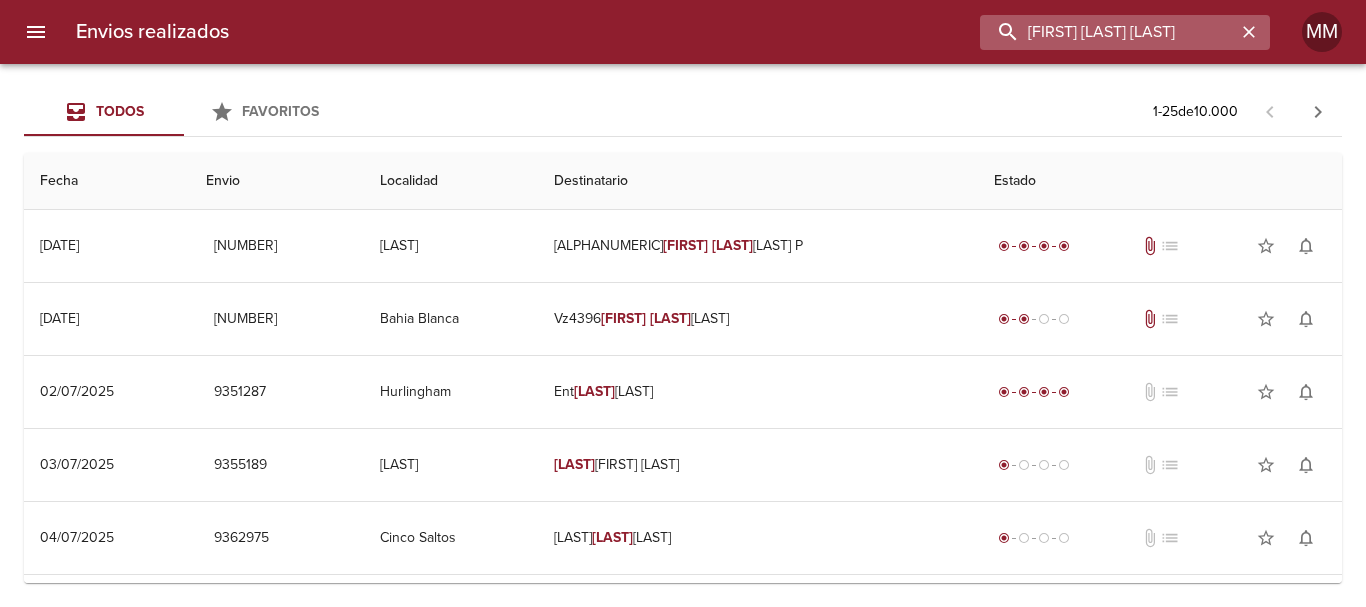 scroll, scrollTop: 0, scrollLeft: 1, axis: horizontal 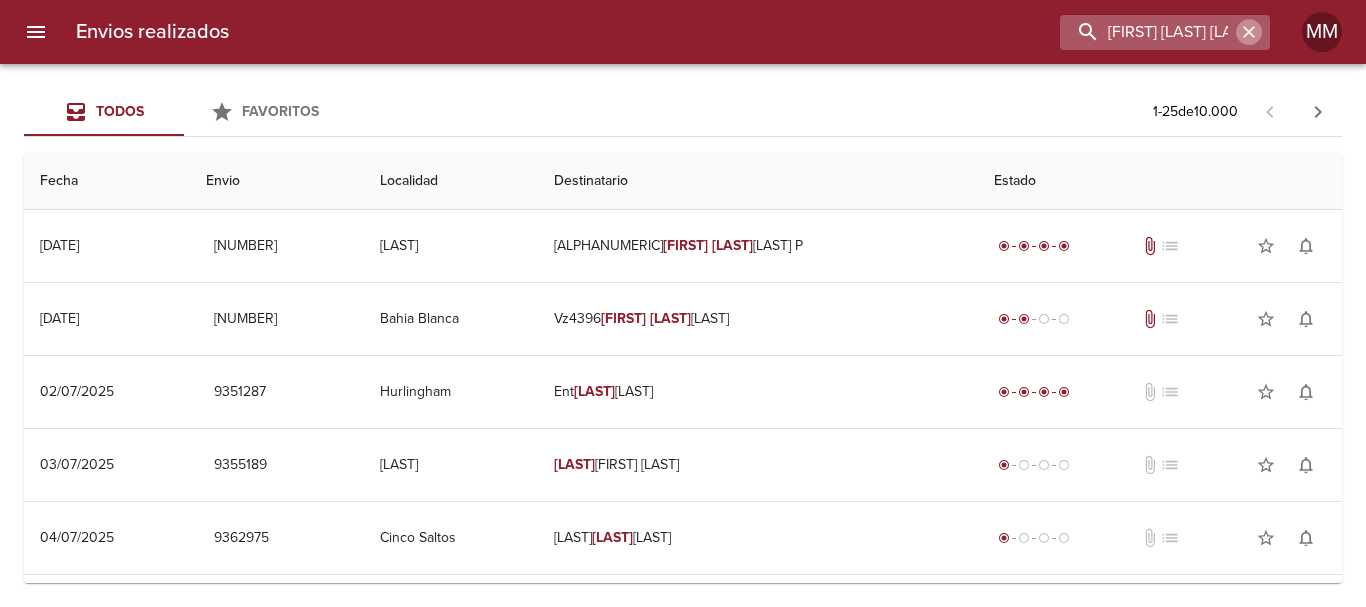 click at bounding box center [1249, 32] 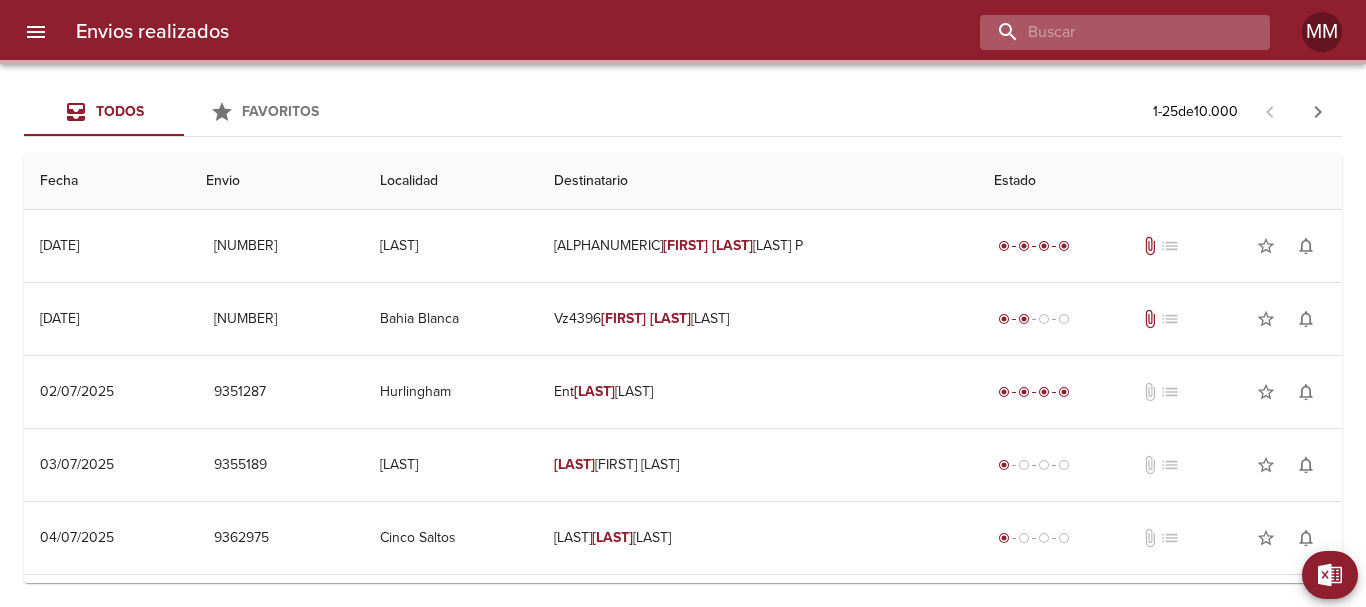 click at bounding box center [1108, 32] 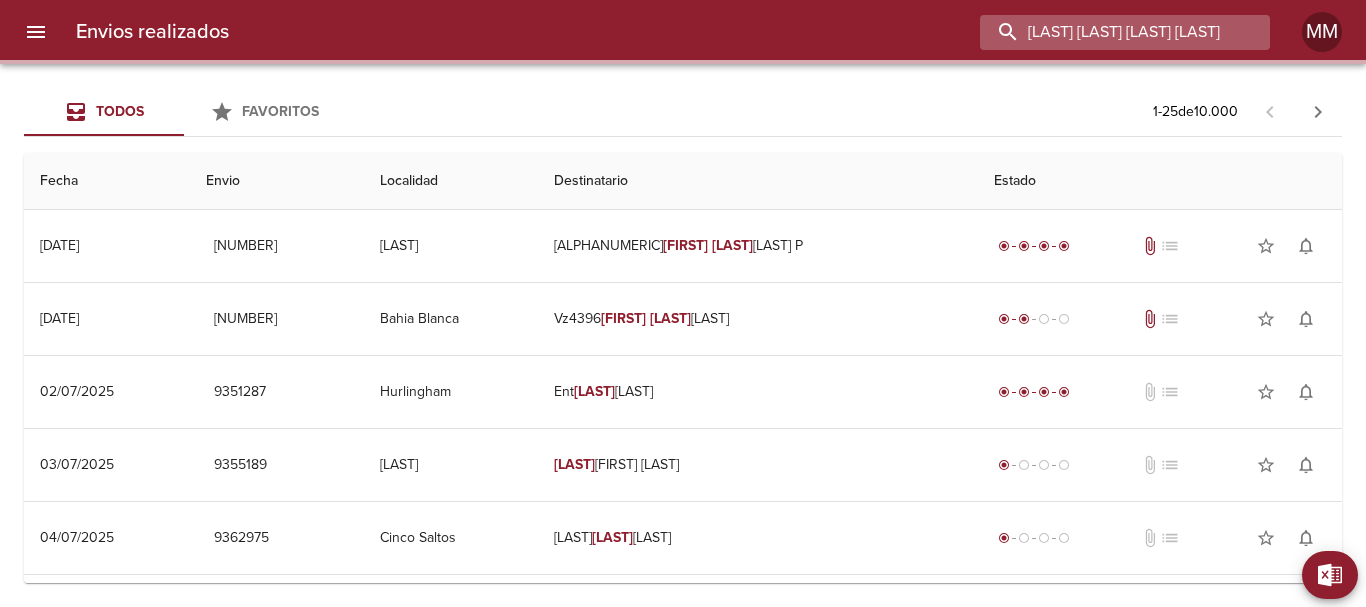 scroll, scrollTop: 0, scrollLeft: 18, axis: horizontal 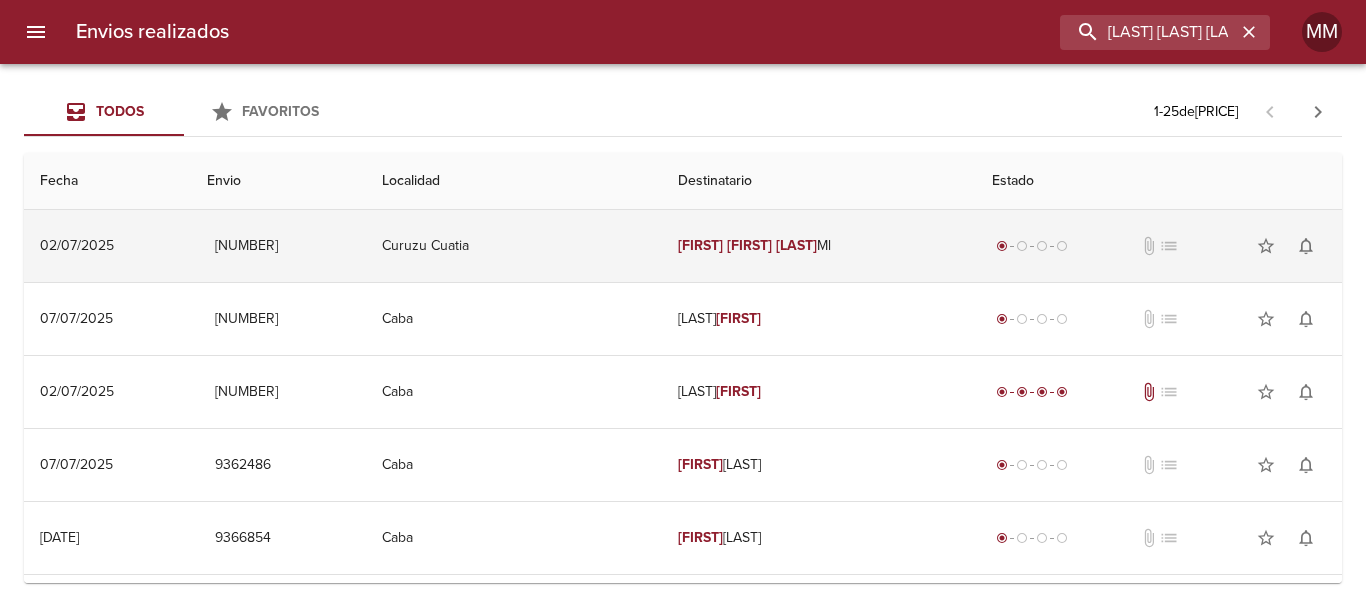 click on "radio_button_checked radio_button_unchecked radio_button_unchecked radio_button_unchecked attach_file list star_border notifications_none" at bounding box center (1159, 246) 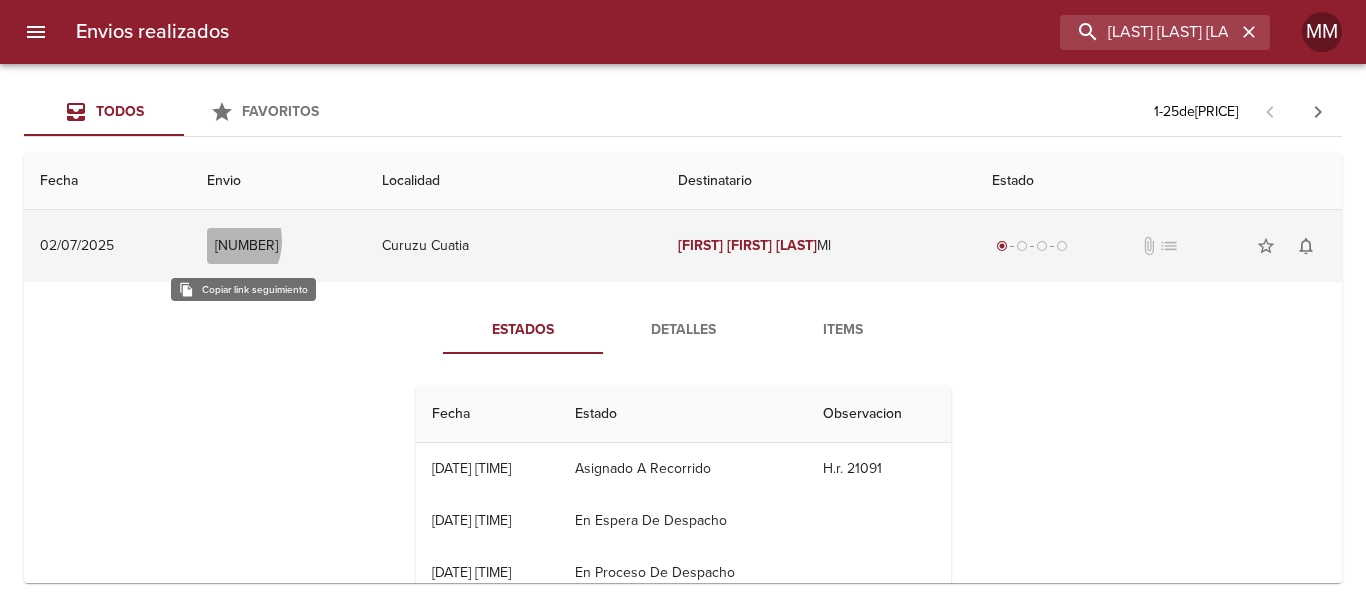click on "[NUMBER]" at bounding box center [246, 246] 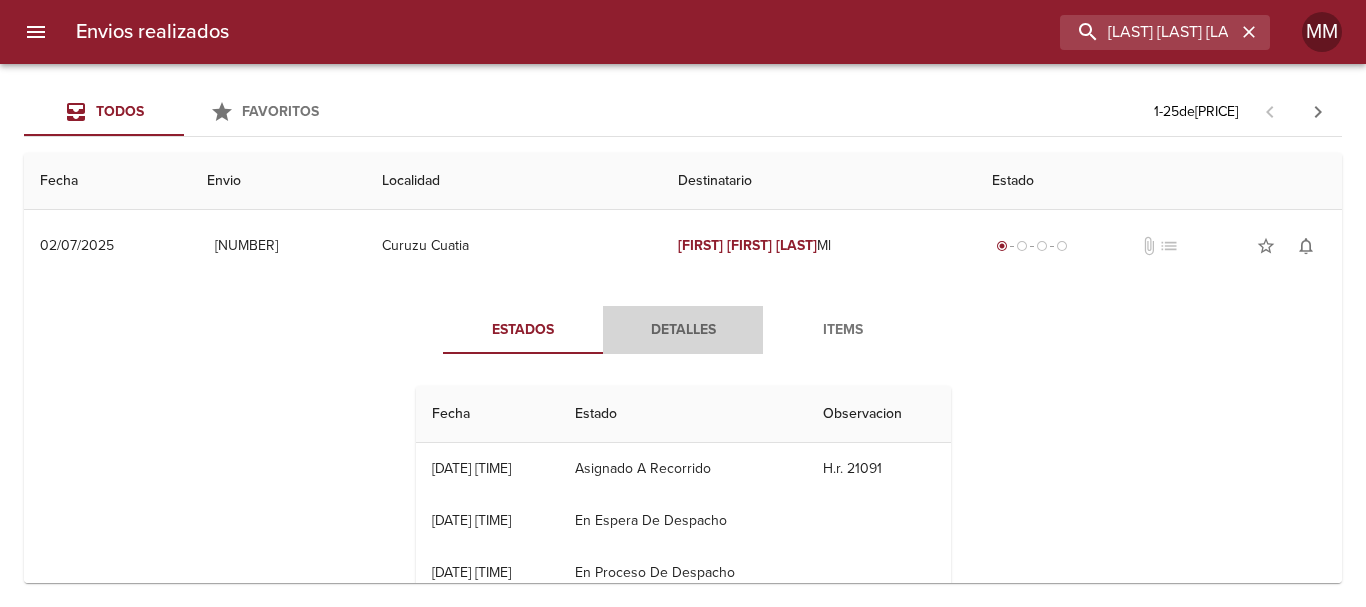 click on "Detalles" at bounding box center [683, 330] 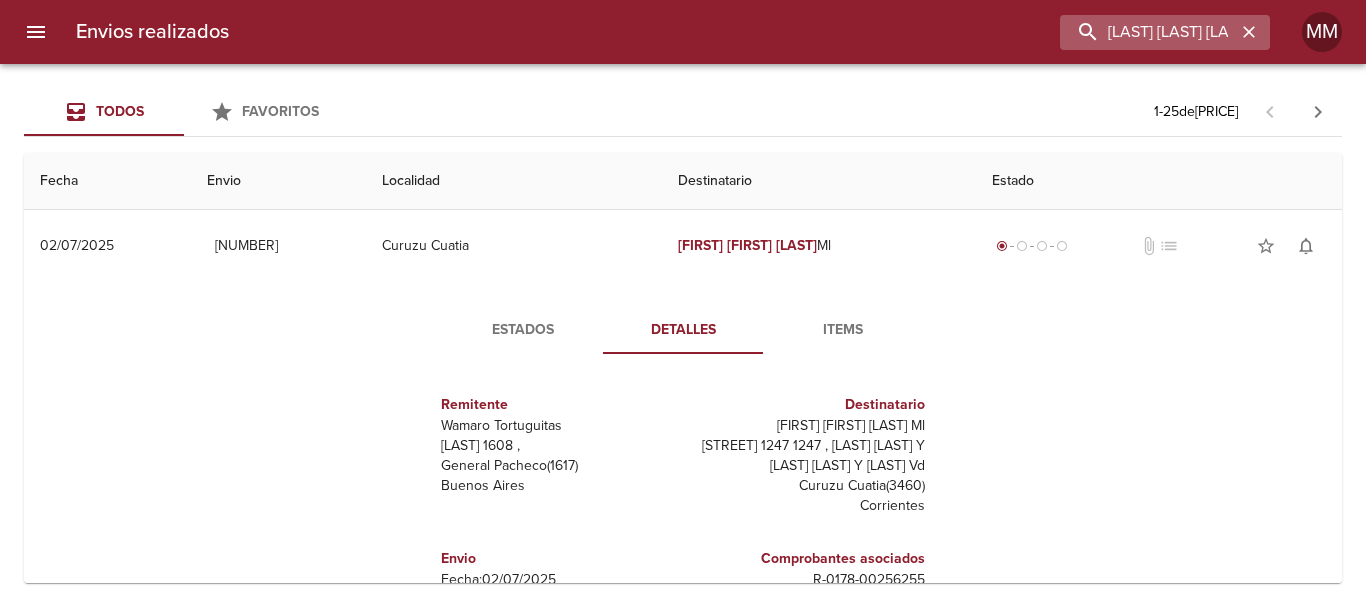click at bounding box center [1249, 32] 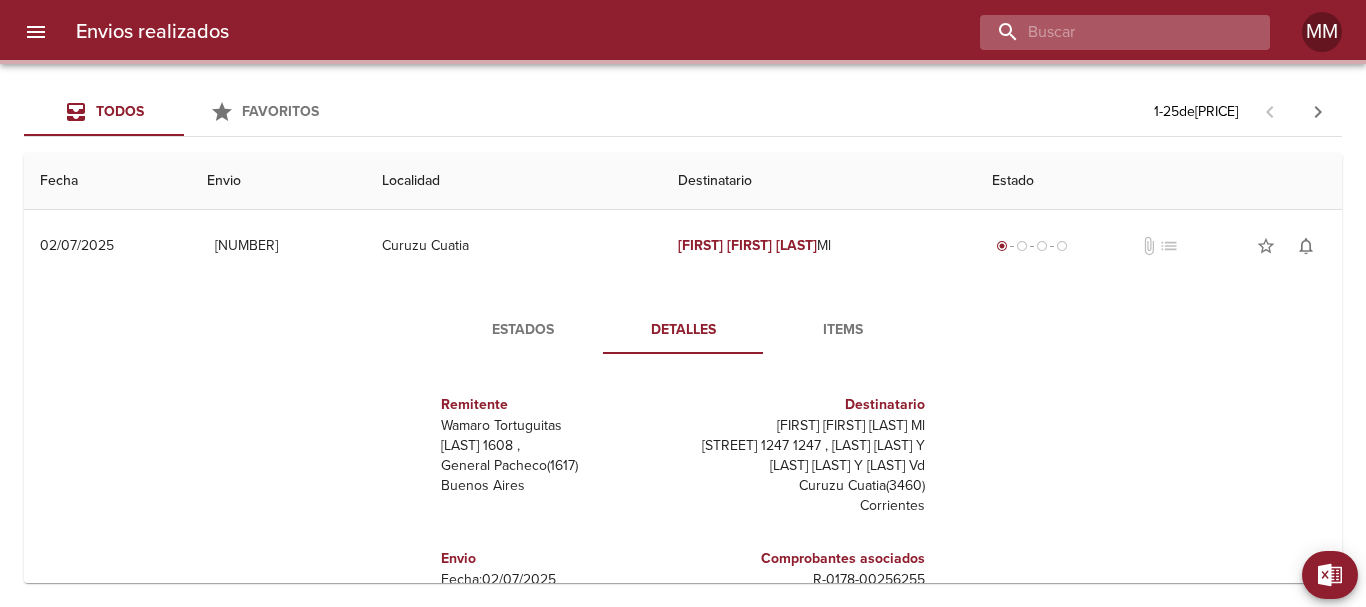click at bounding box center [1108, 32] 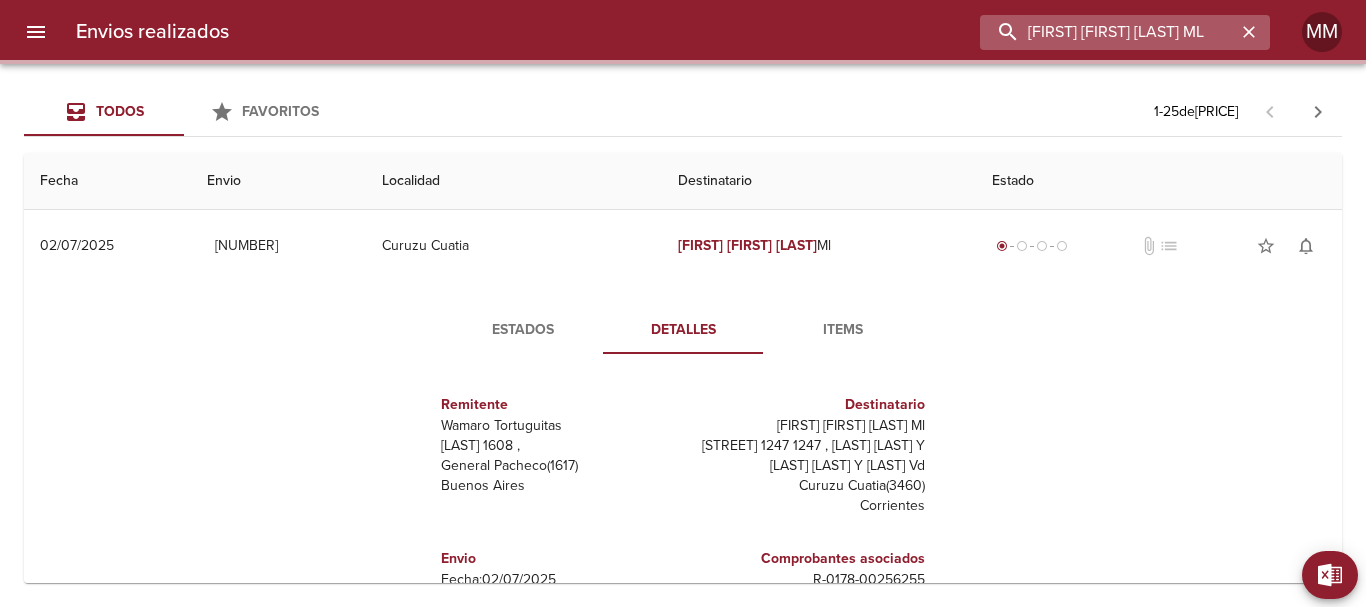 scroll, scrollTop: 0, scrollLeft: 24, axis: horizontal 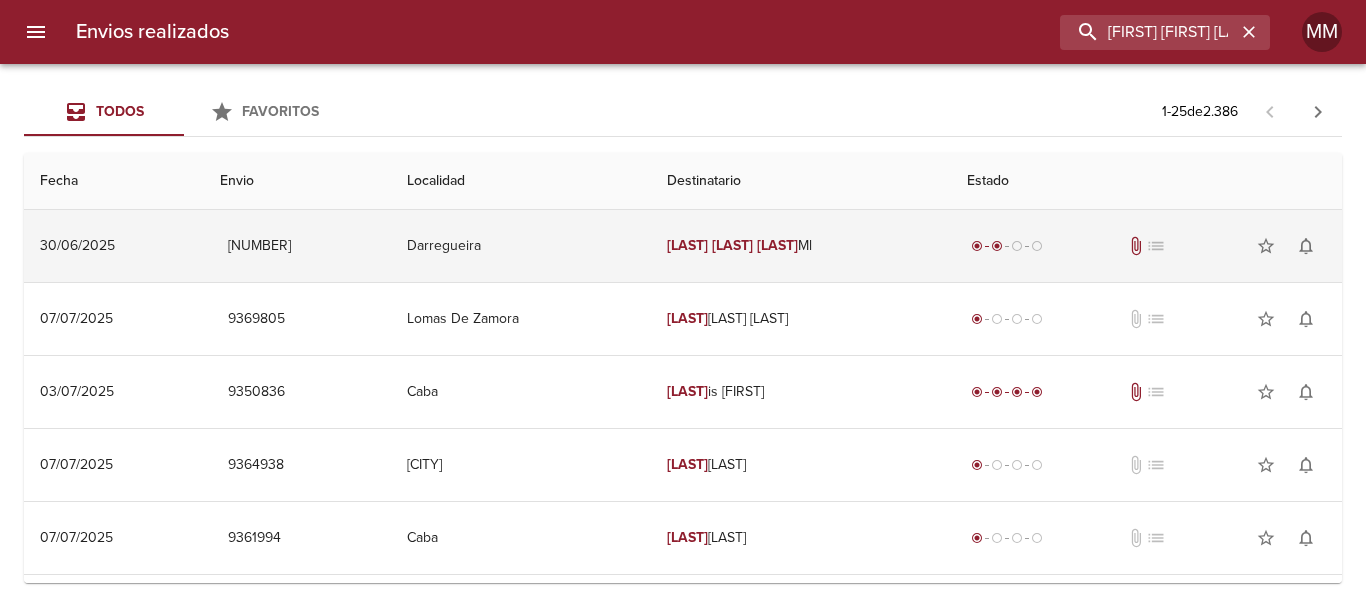 click on "[LAST] [LAST] [LAST] [LAST]" at bounding box center (801, 246) 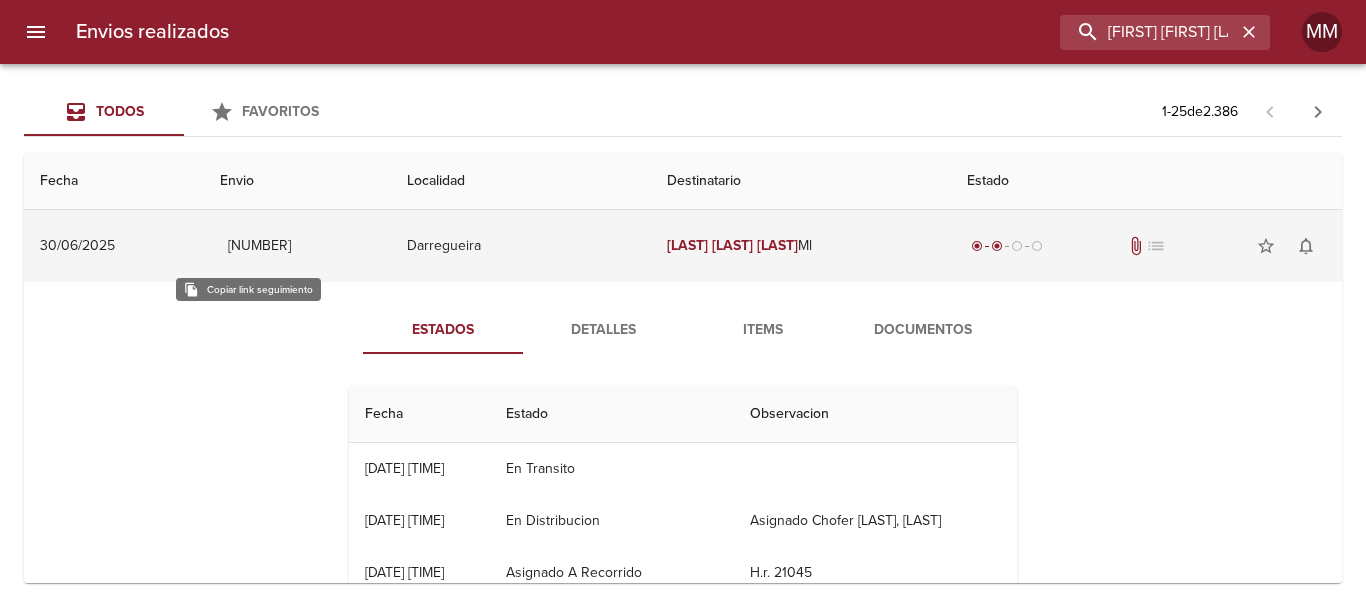 click on "[NUMBER]" at bounding box center (259, 246) 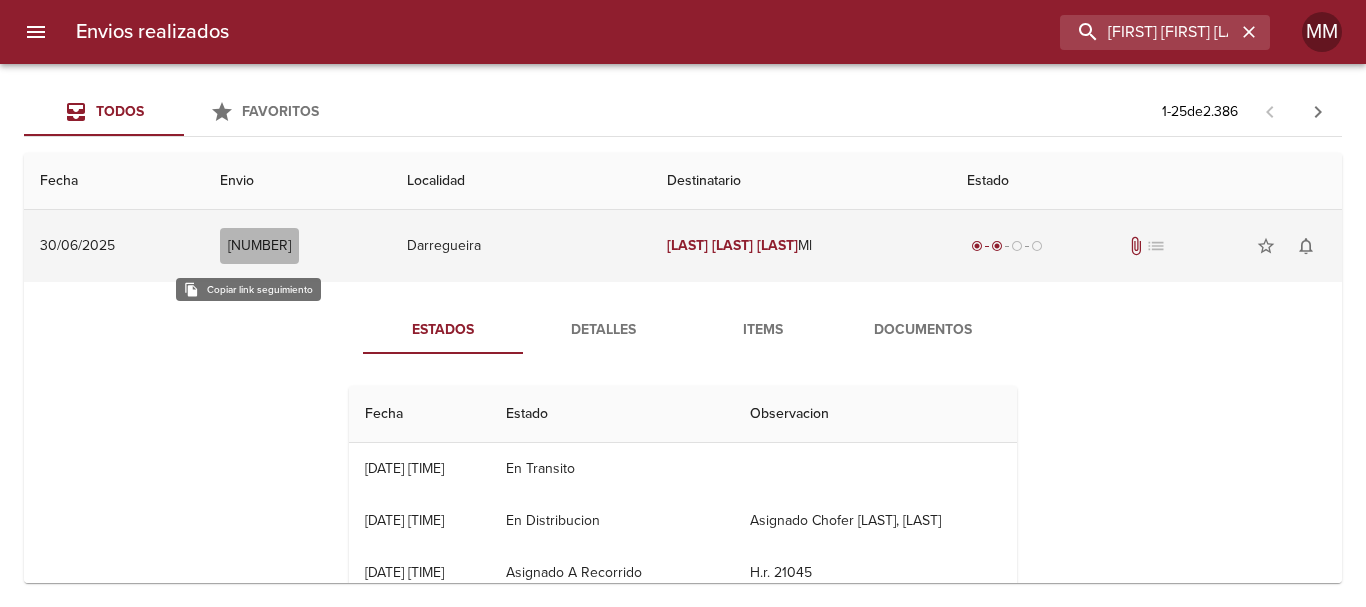 click on "[NUMBER]" at bounding box center [259, 246] 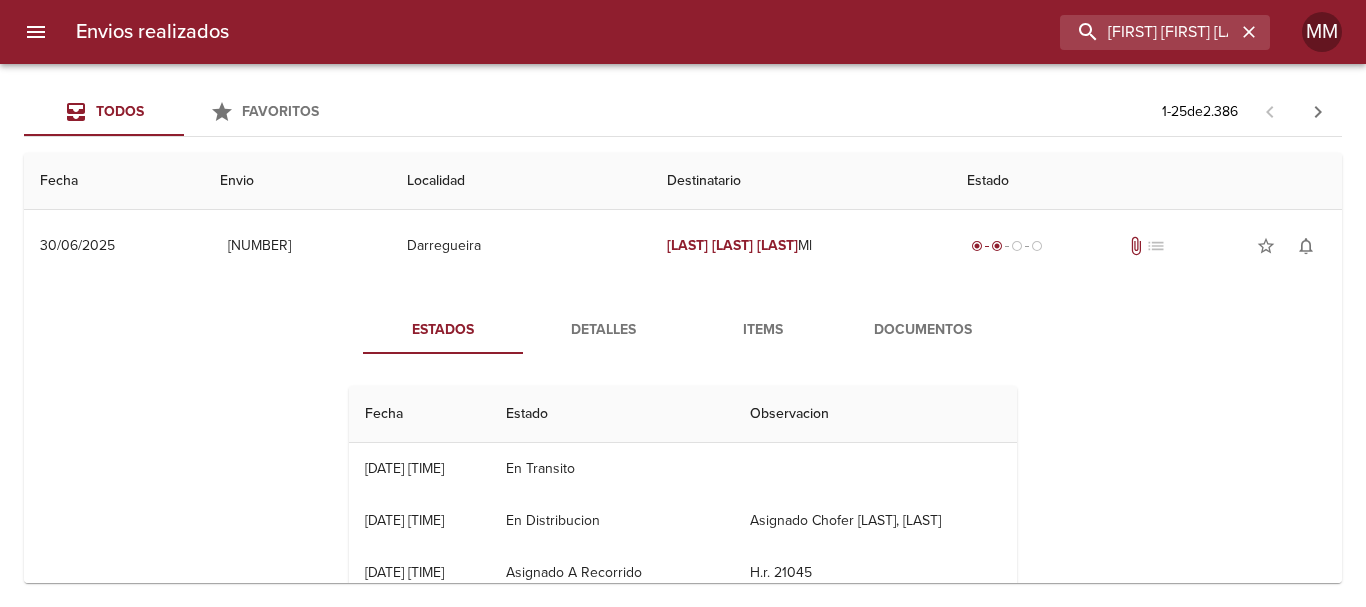 click on "Detalles" at bounding box center [603, 330] 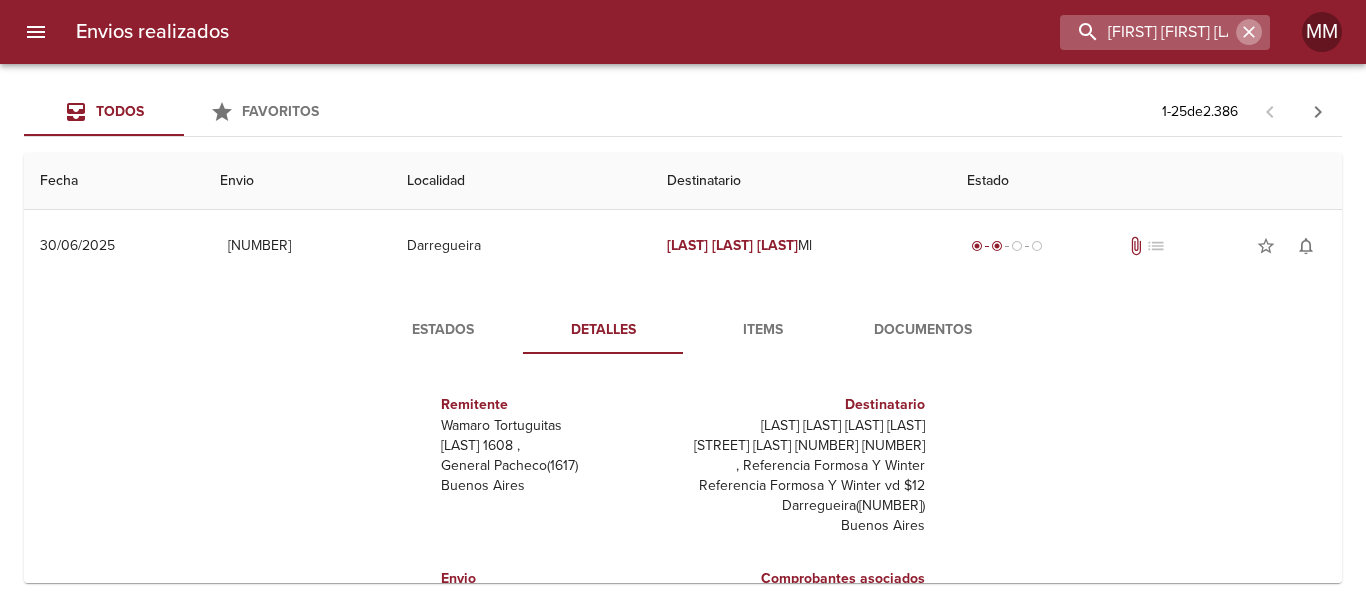 click at bounding box center [1249, 32] 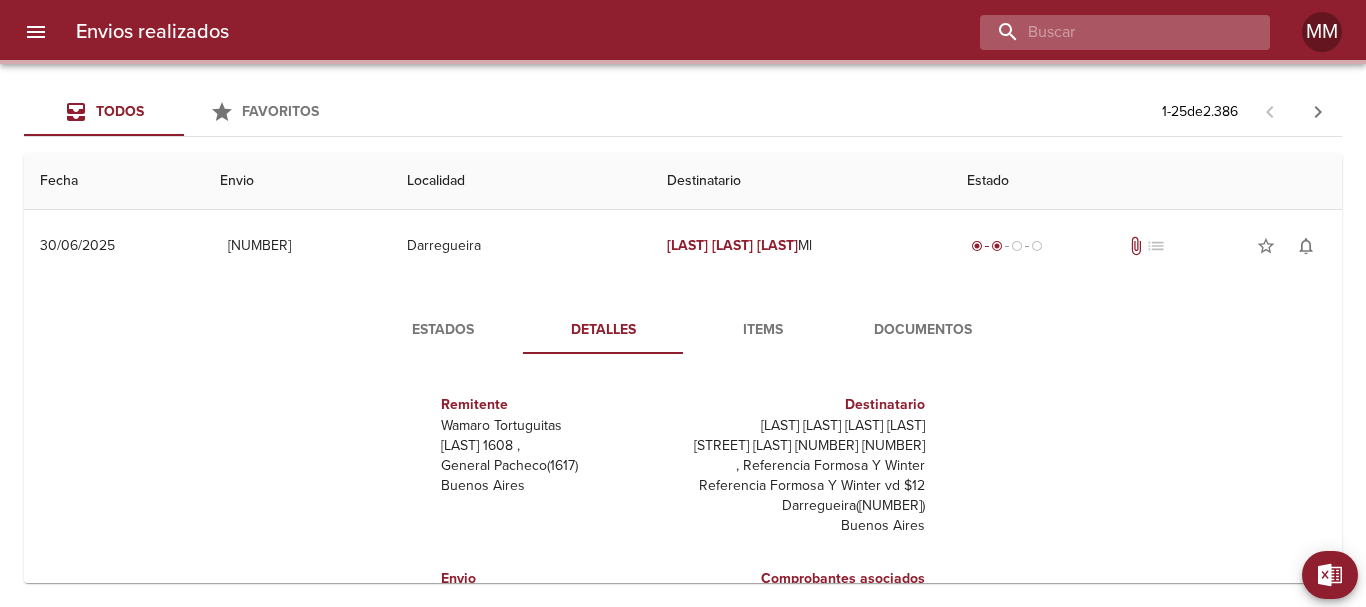 click at bounding box center [1108, 32] 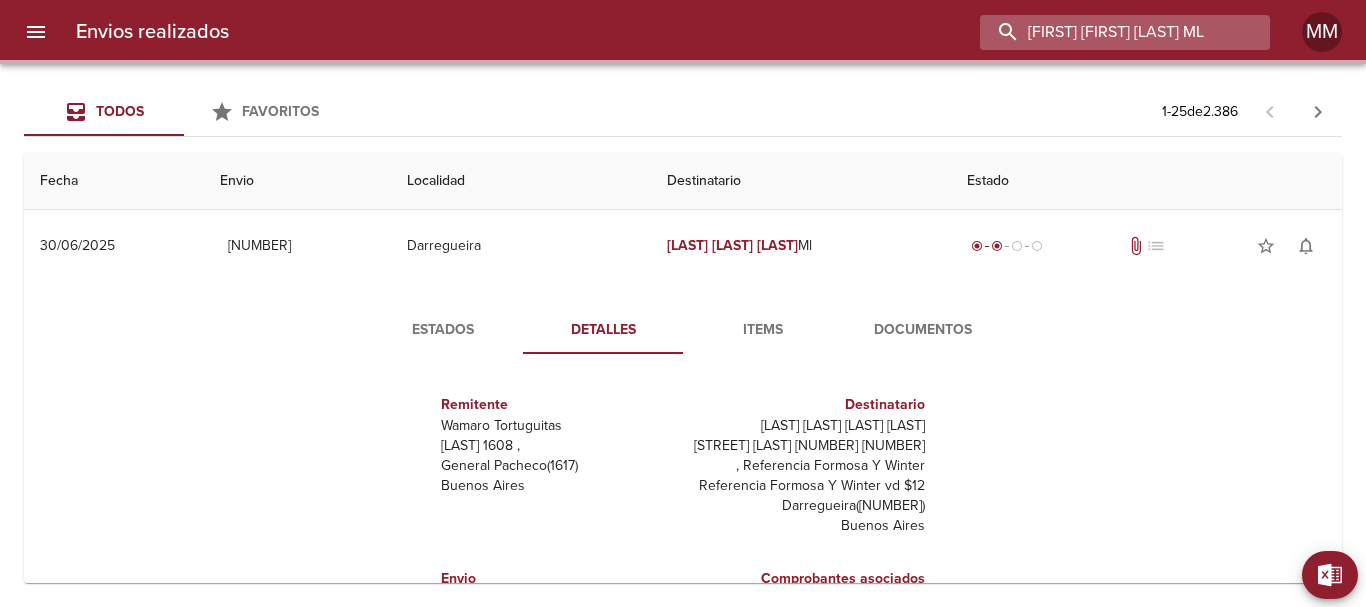 scroll, scrollTop: 0, scrollLeft: 106, axis: horizontal 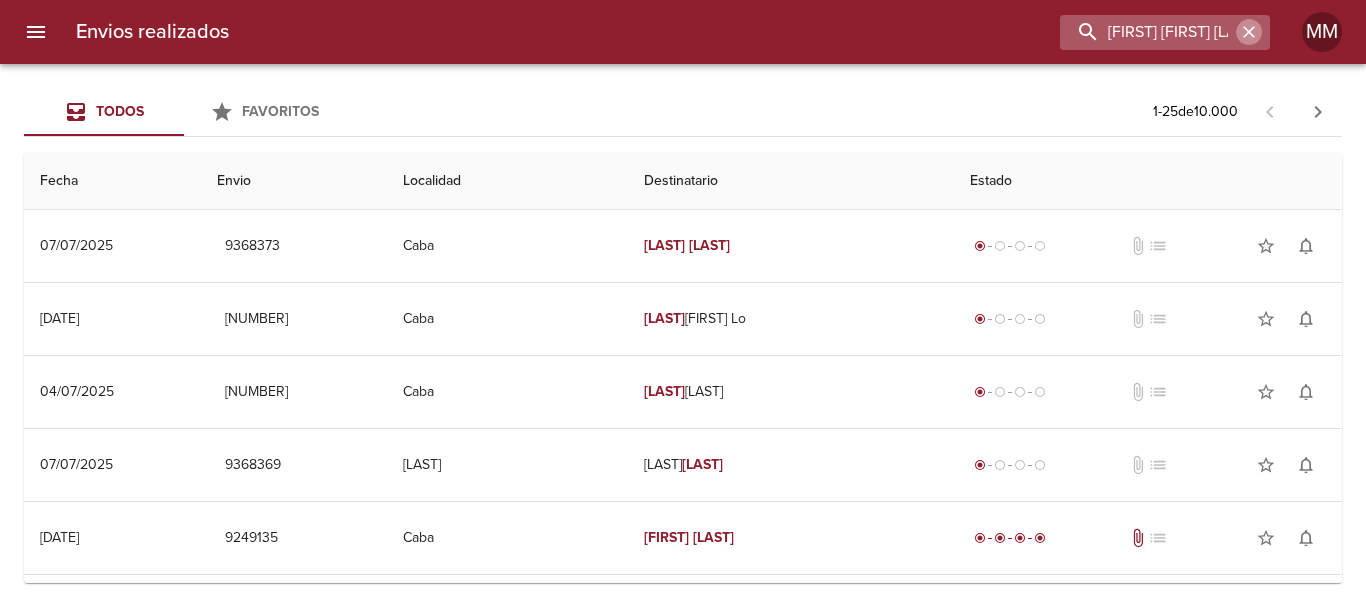 click at bounding box center [1249, 32] 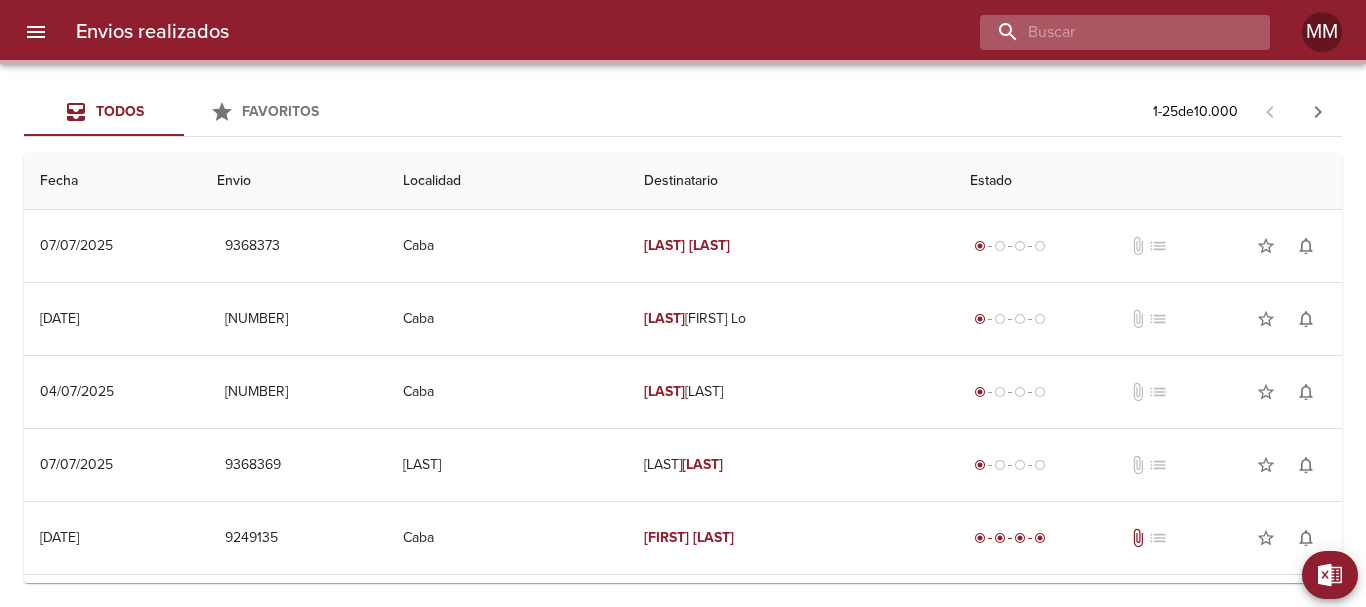 click at bounding box center [1108, 32] 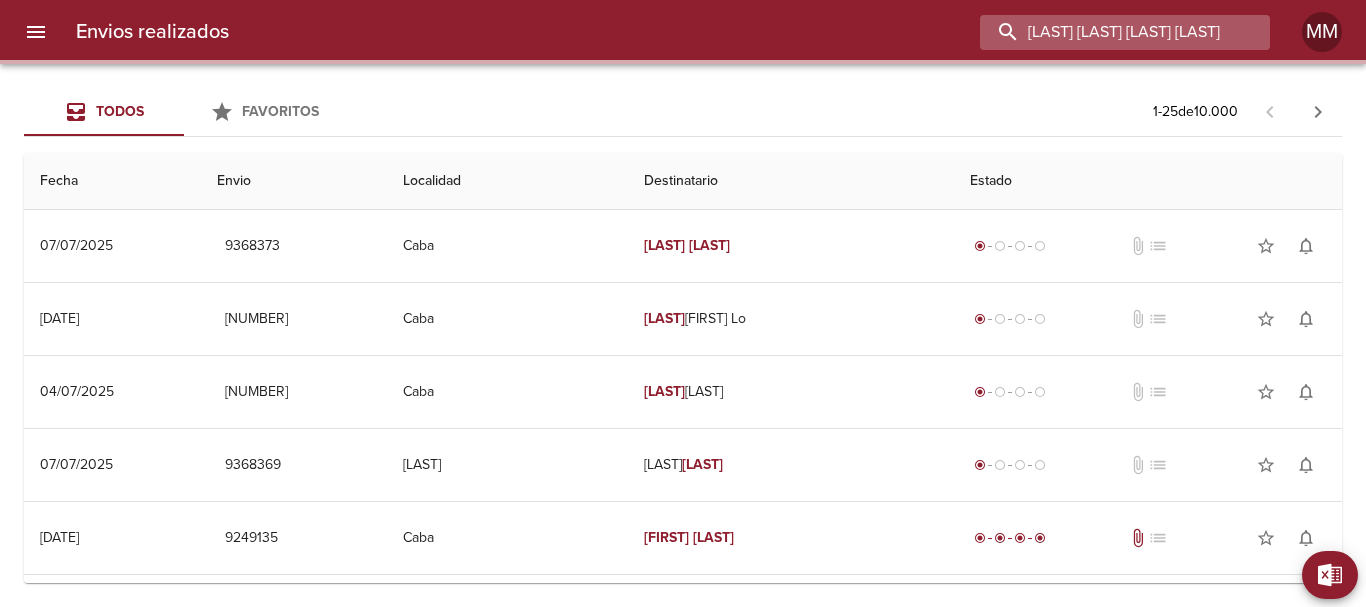 scroll, scrollTop: 0, scrollLeft: 0, axis: both 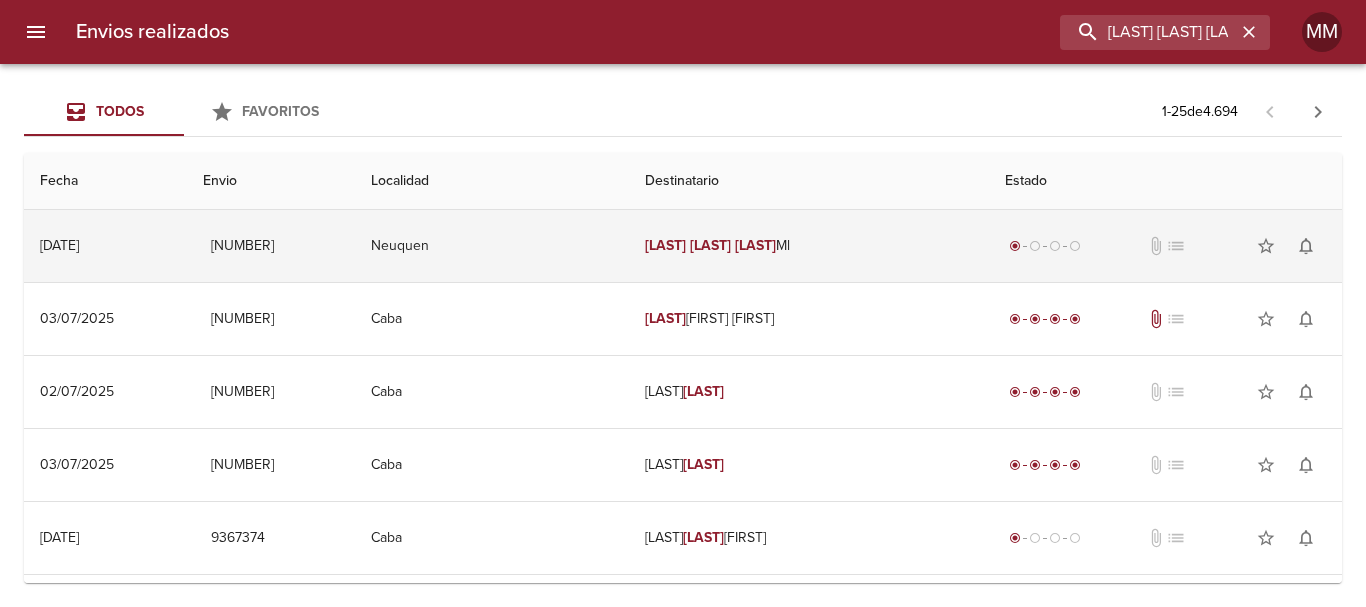 click on "[FIRST] [MIDDLE] [FIRST] [LAST] Ml" at bounding box center [809, 246] 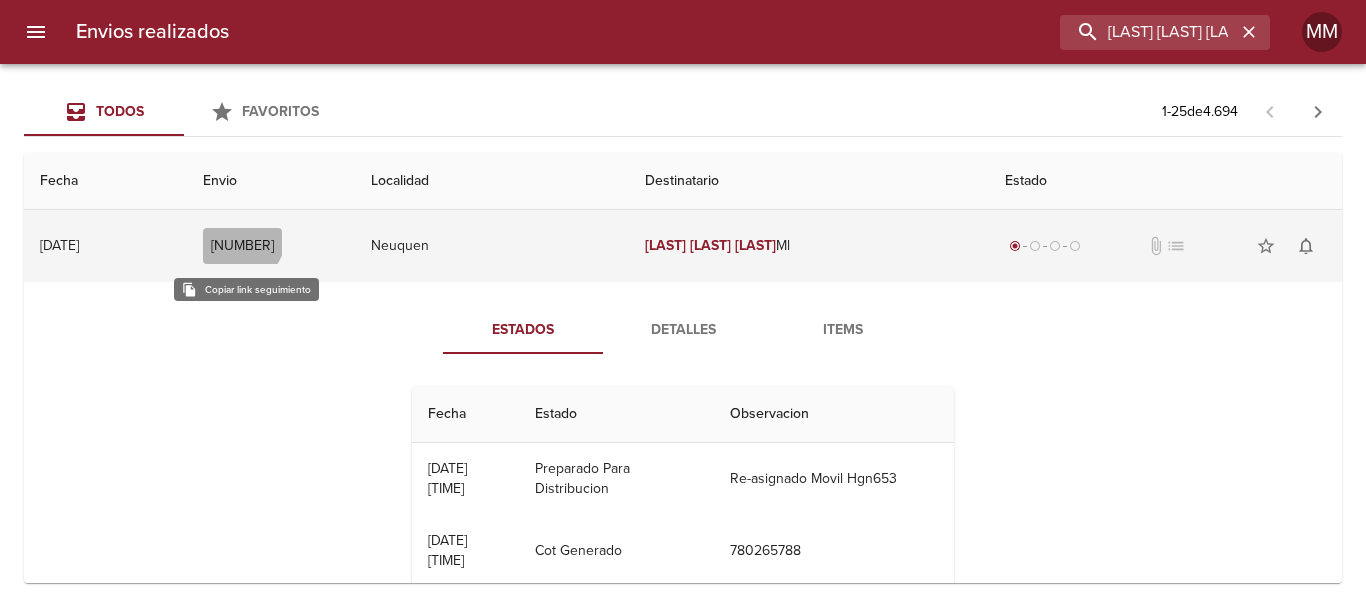 click on "[NUMBER]" at bounding box center [242, 246] 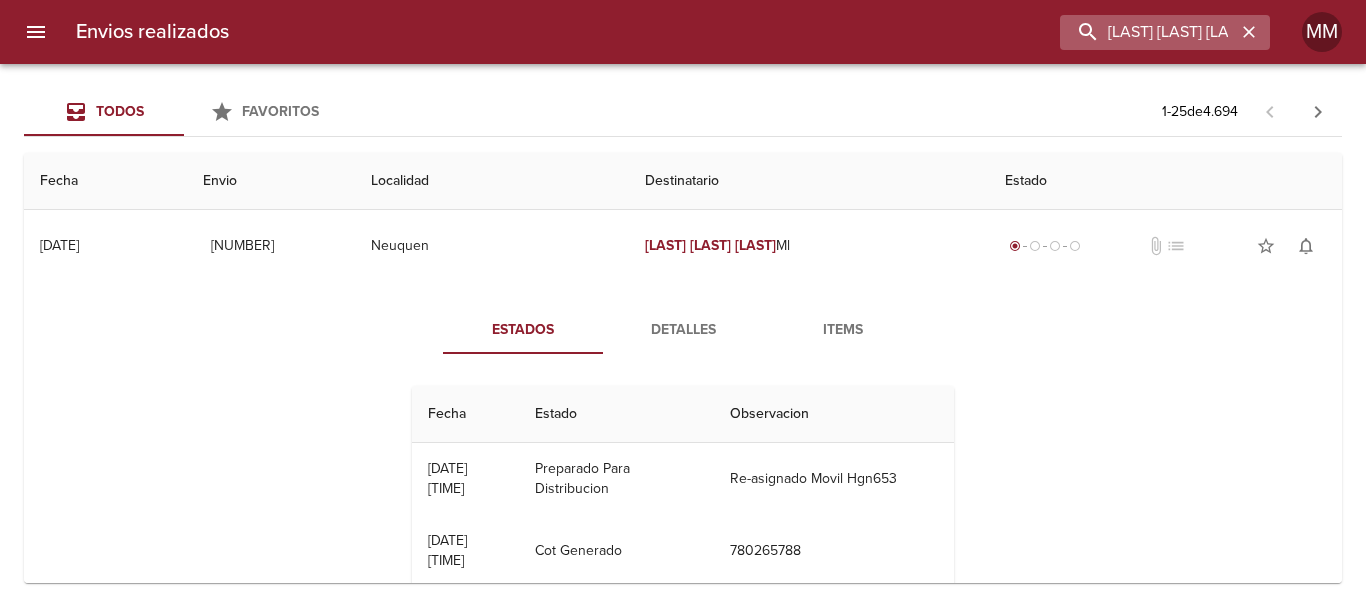 click at bounding box center [1249, 32] 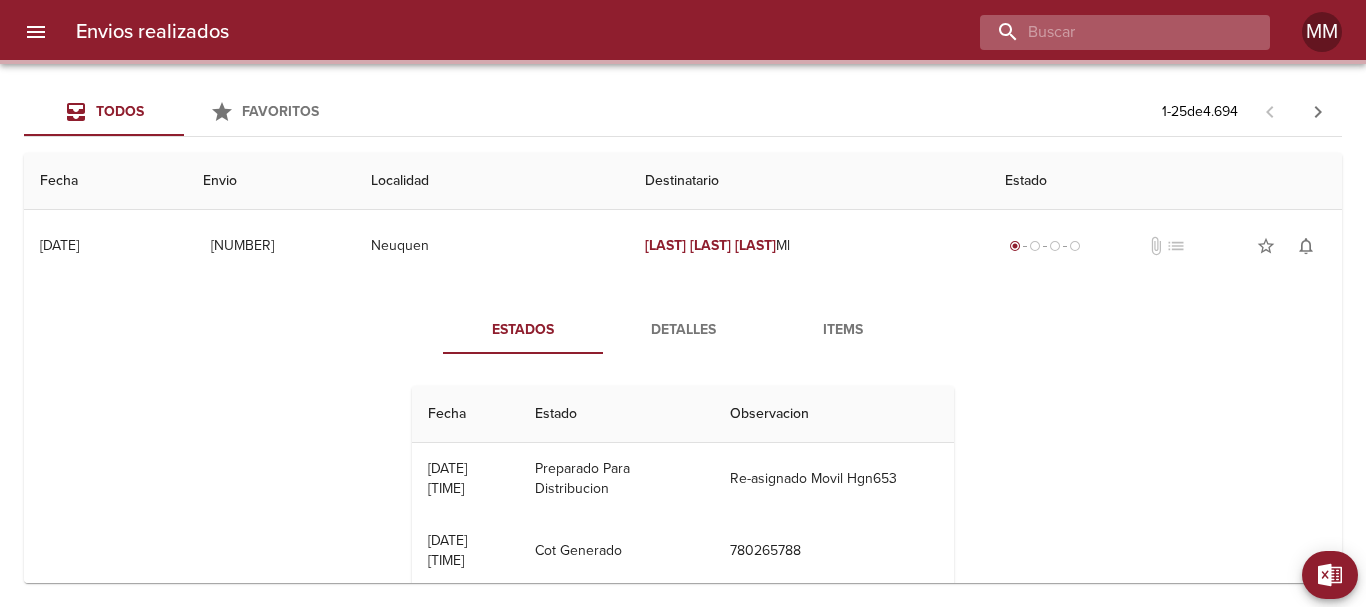 click at bounding box center [1108, 32] 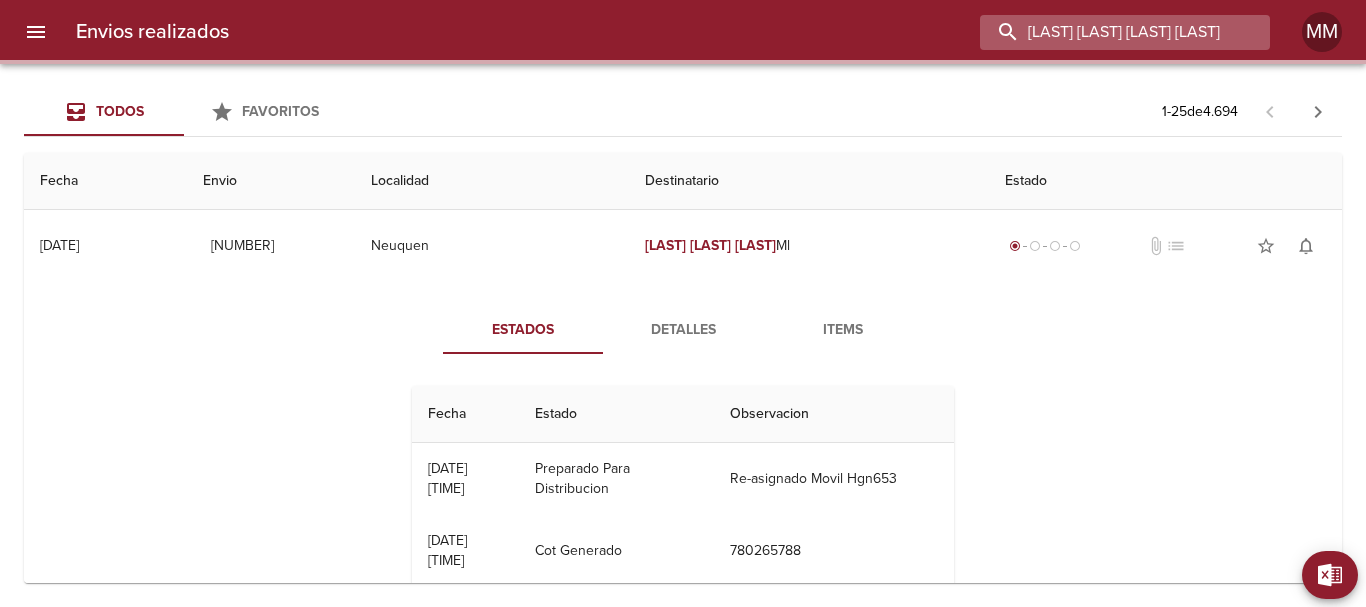 scroll, scrollTop: 0, scrollLeft: 25, axis: horizontal 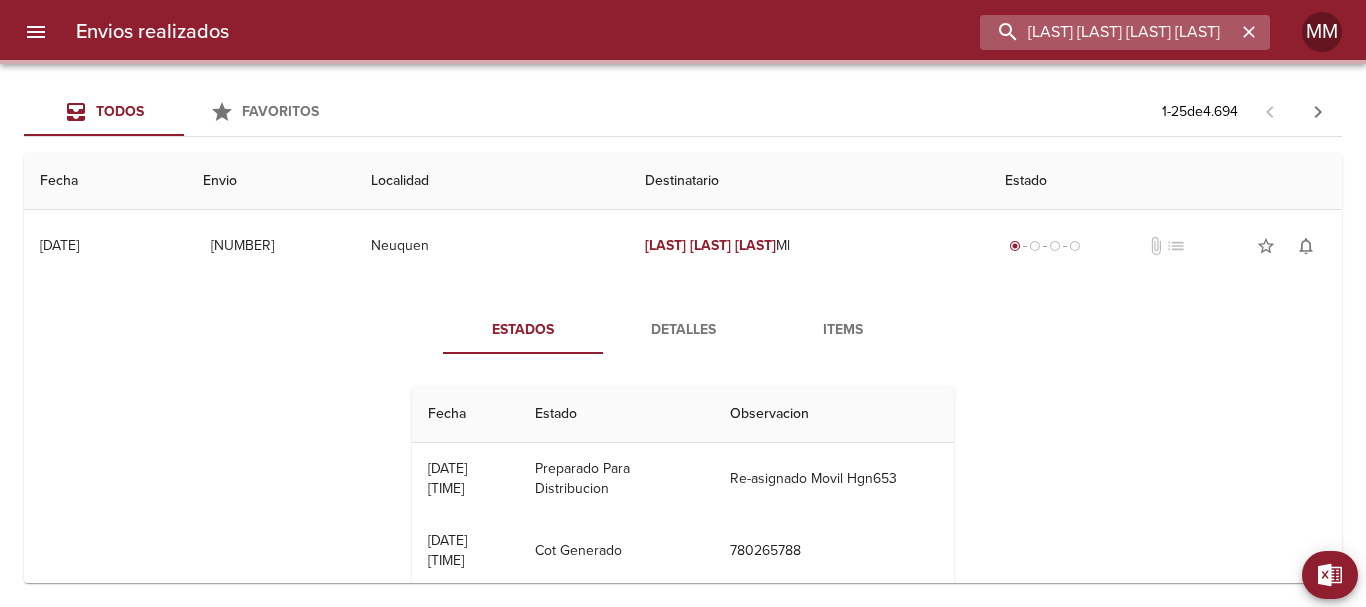 type on "[LAST] [LAST] [LAST] [LAST]" 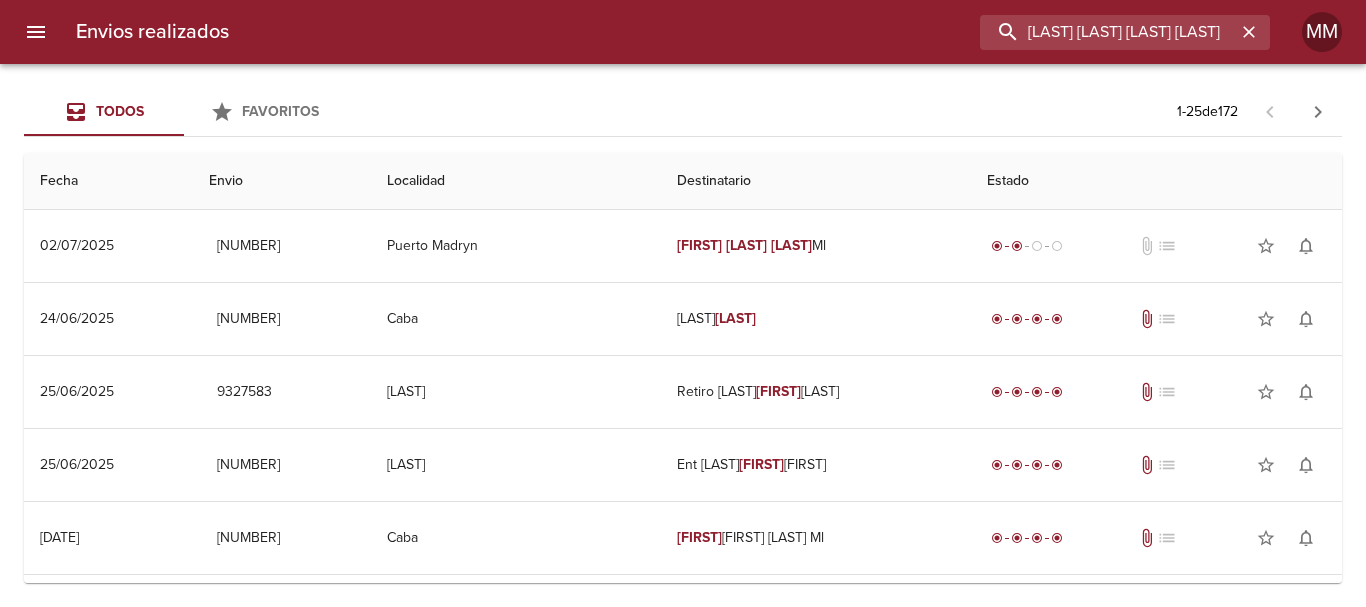 scroll, scrollTop: 0, scrollLeft: 0, axis: both 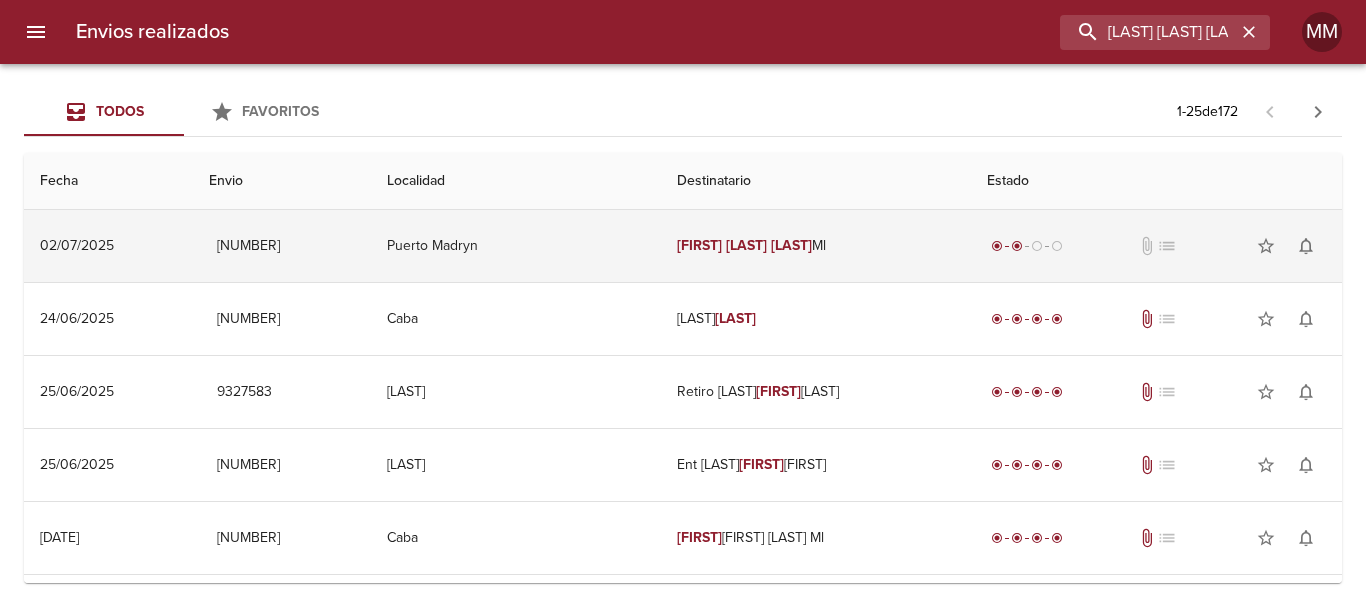 click on "[FIRST] [FIRST] [LAST] Ml" at bounding box center [816, 246] 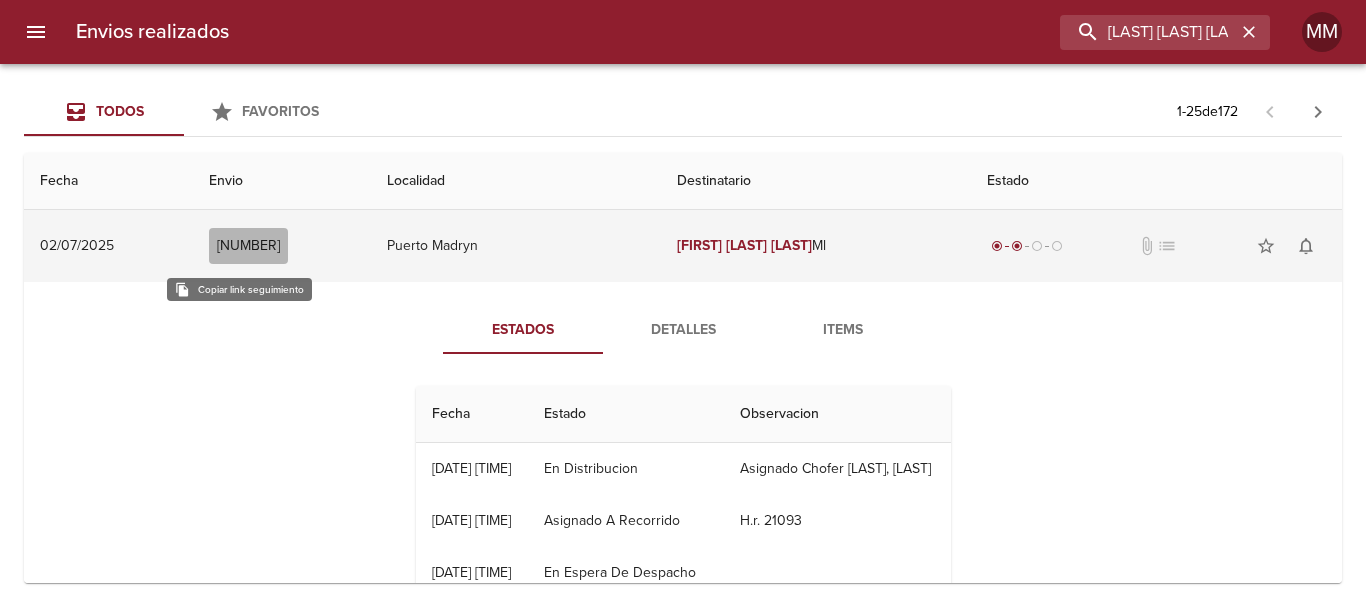 click on "[NUMBER]" at bounding box center (248, 246) 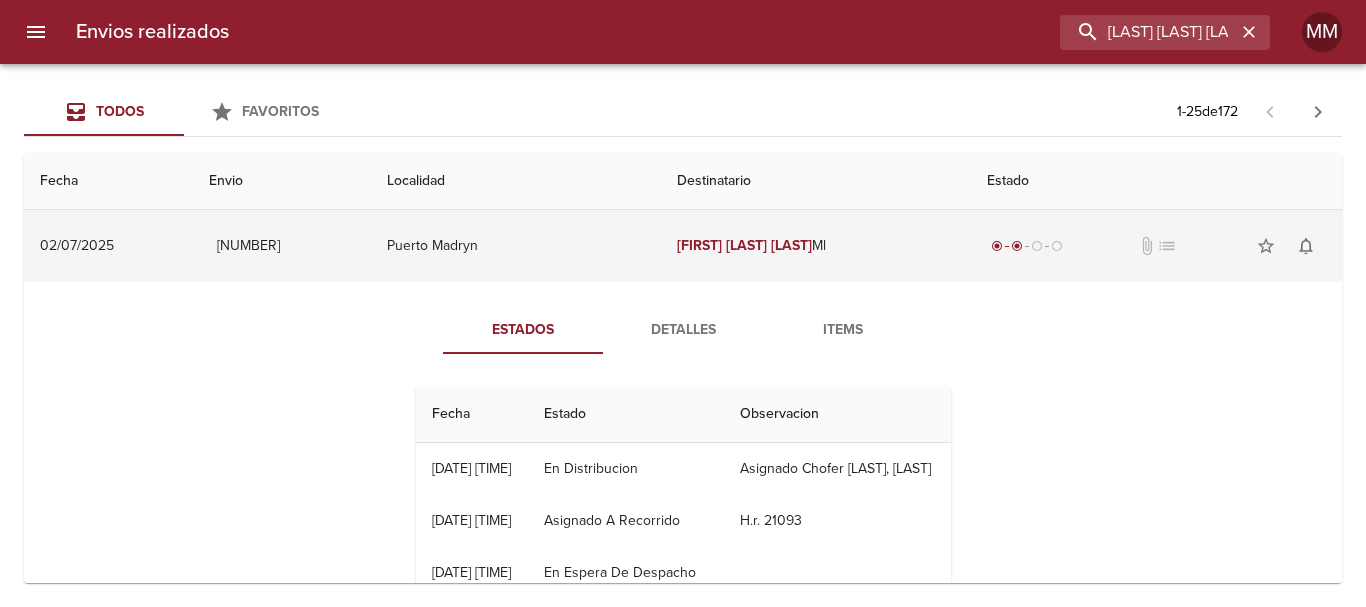 click on "[NUMBER]" at bounding box center [248, 246] 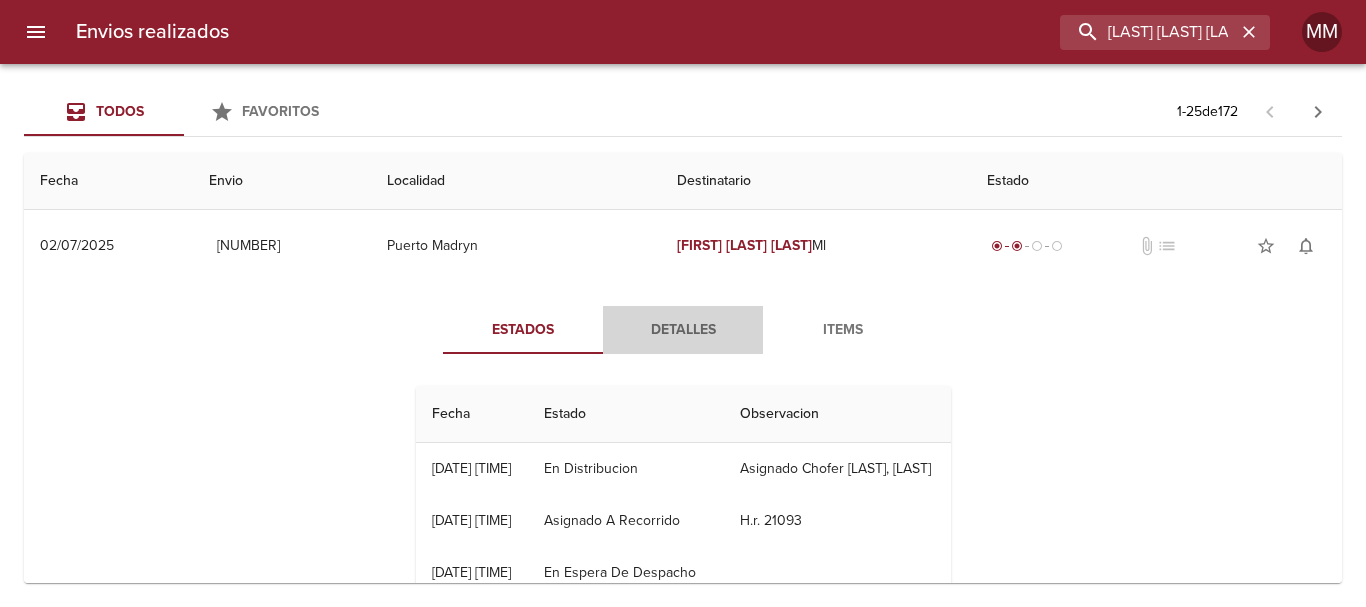 click on "Detalles" at bounding box center [683, 330] 